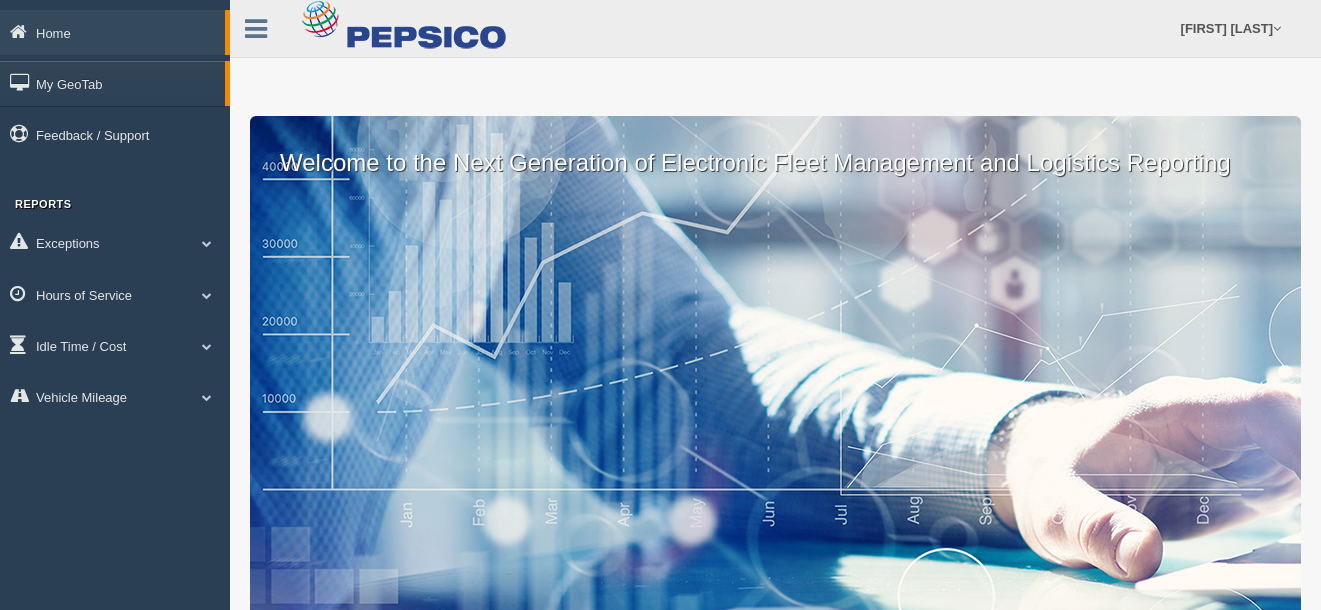 scroll, scrollTop: 0, scrollLeft: 0, axis: both 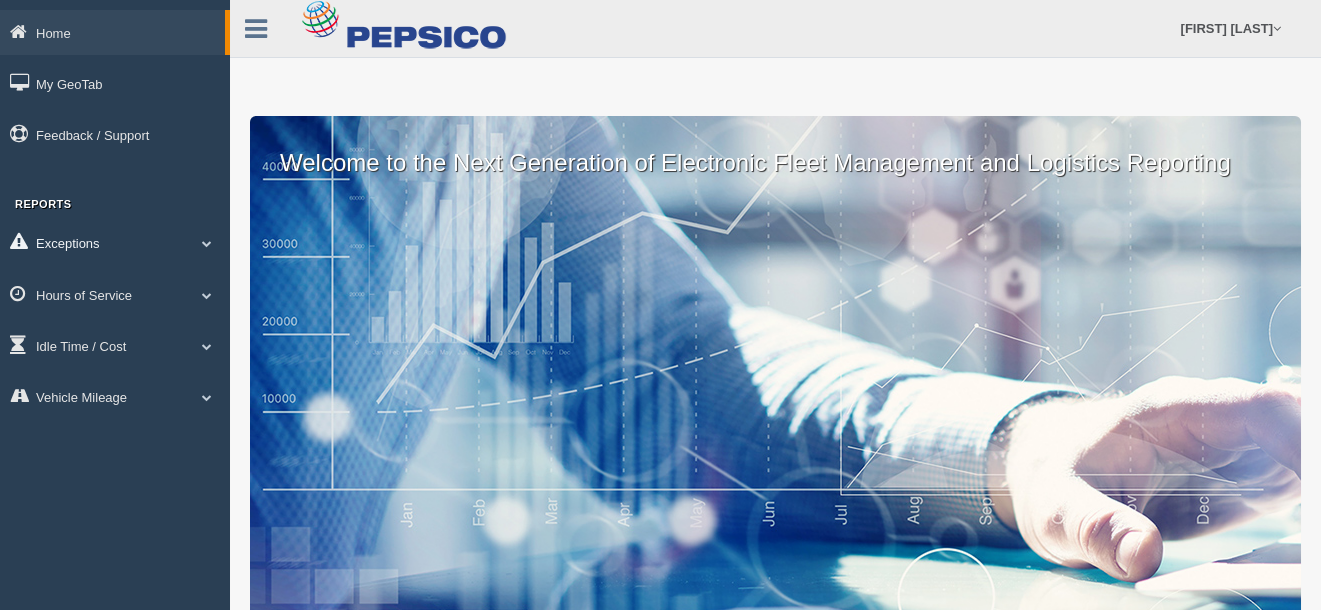 click on "Exceptions" at bounding box center (112, 32) 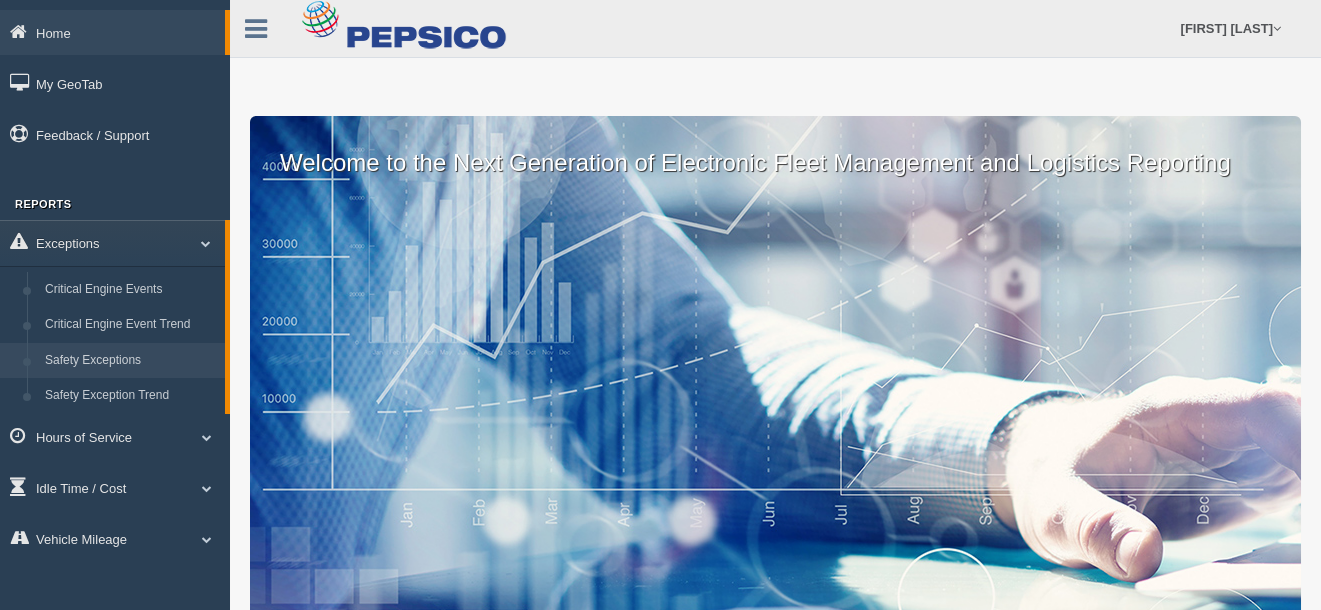 click on "Safety Exceptions" at bounding box center [130, 361] 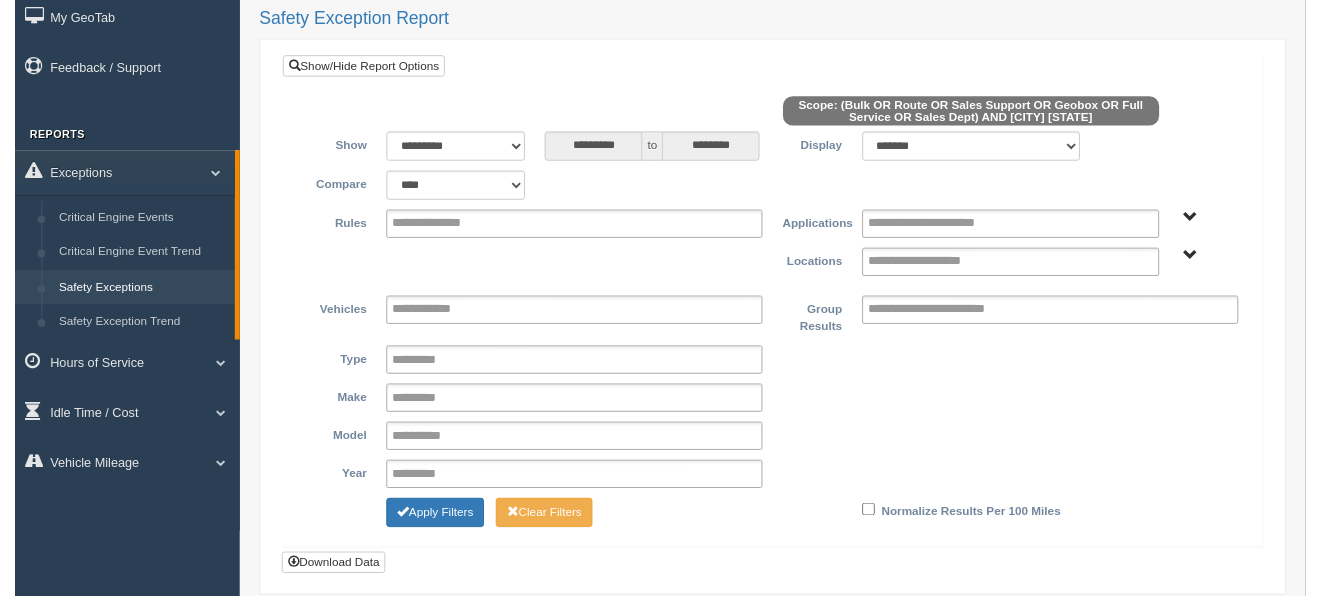 scroll, scrollTop: 100, scrollLeft: 0, axis: vertical 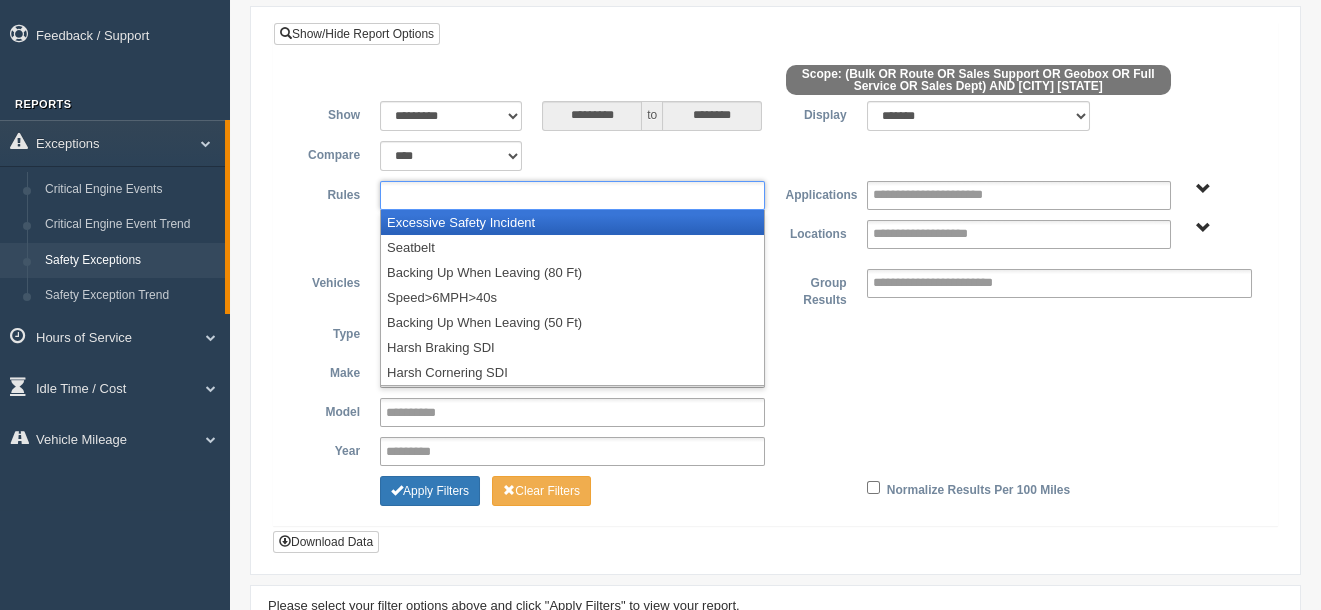 click at bounding box center [439, 195] 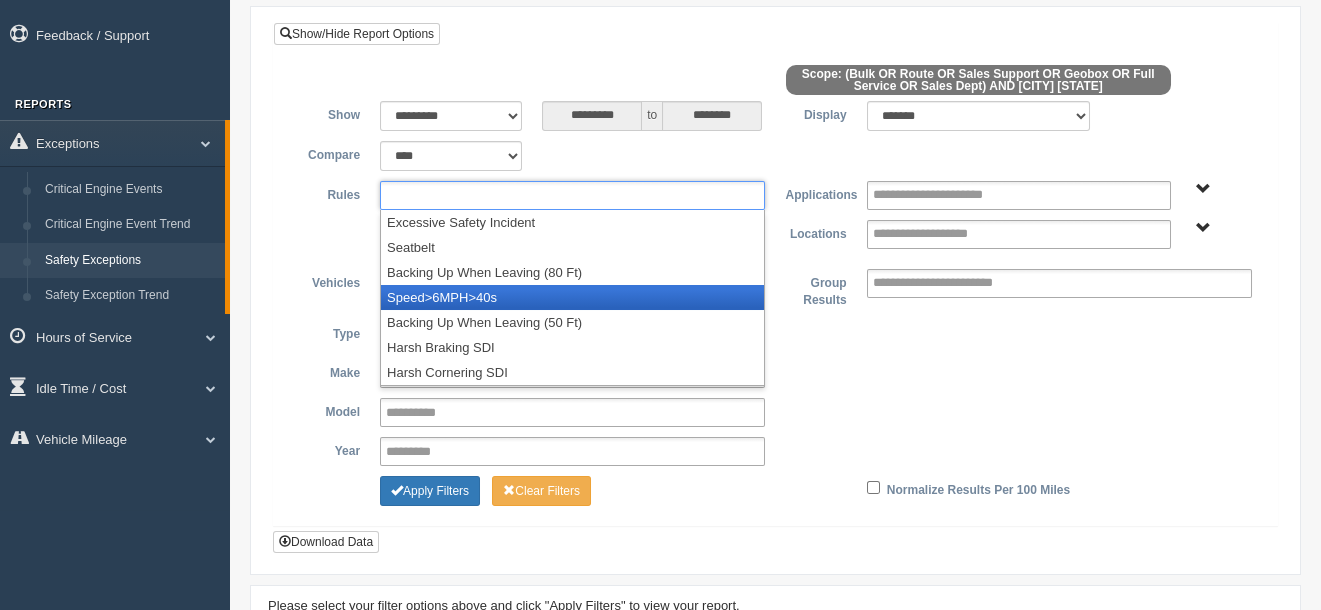 click on "Speed>6MPH>40s" at bounding box center [572, 297] 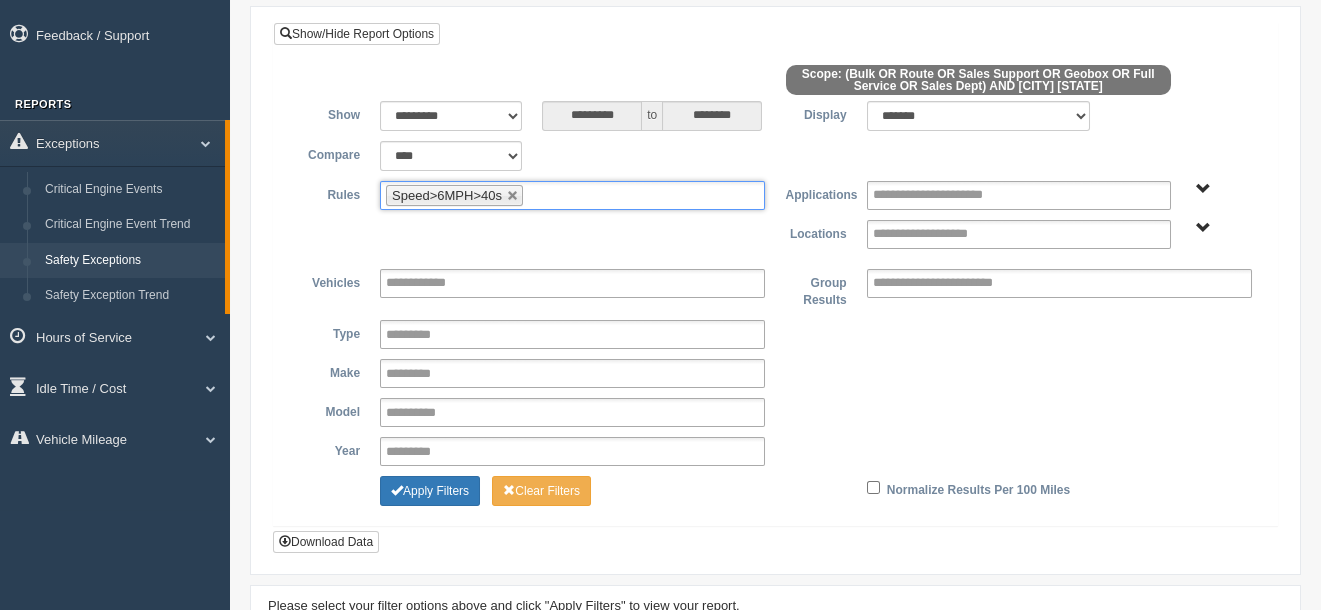 click on "Speed>6MPH>40s" at bounding box center (572, 195) 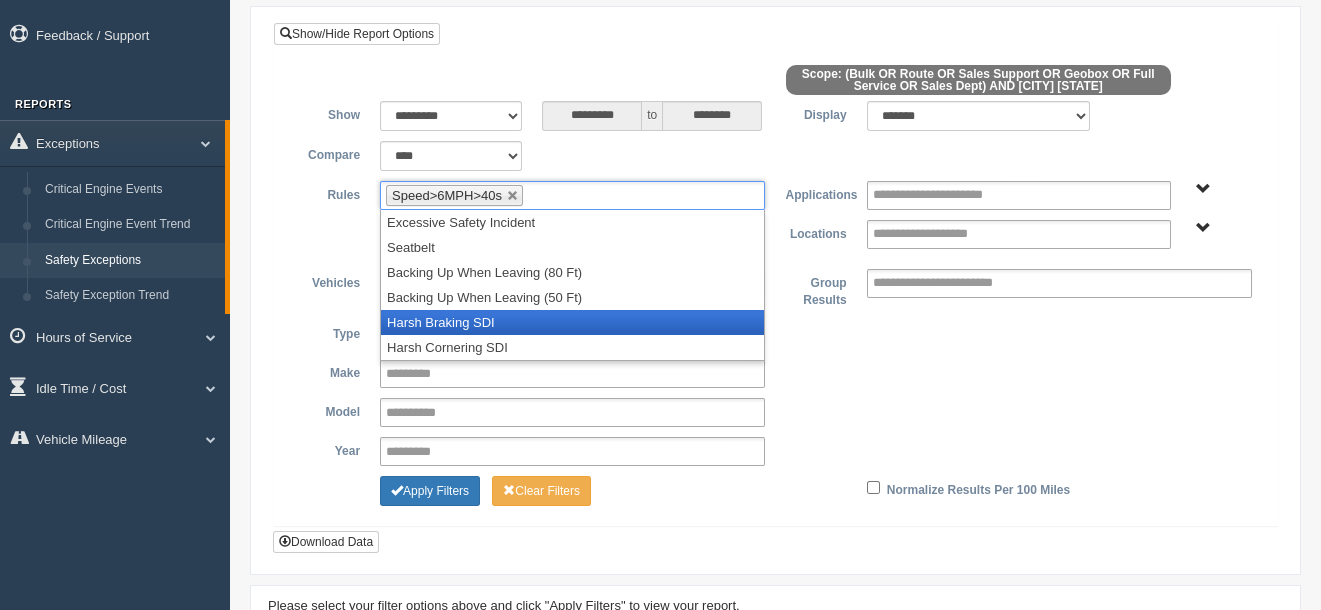 click on "Harsh Braking SDI" at bounding box center (572, 322) 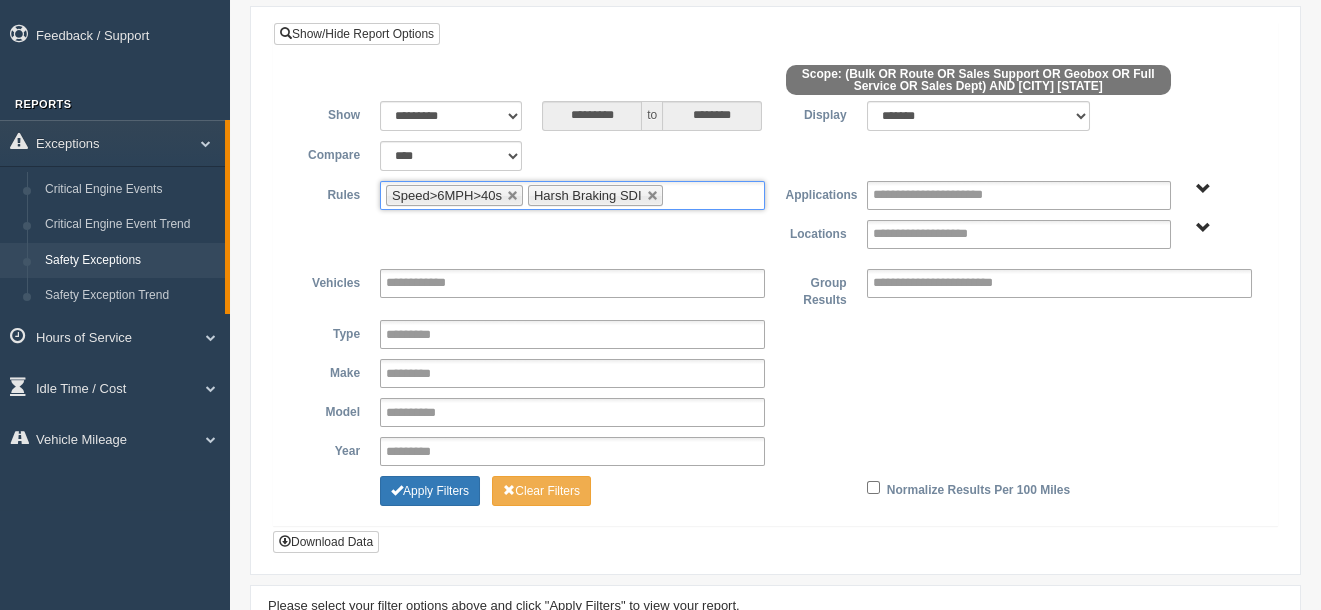 click at bounding box center (680, 195) 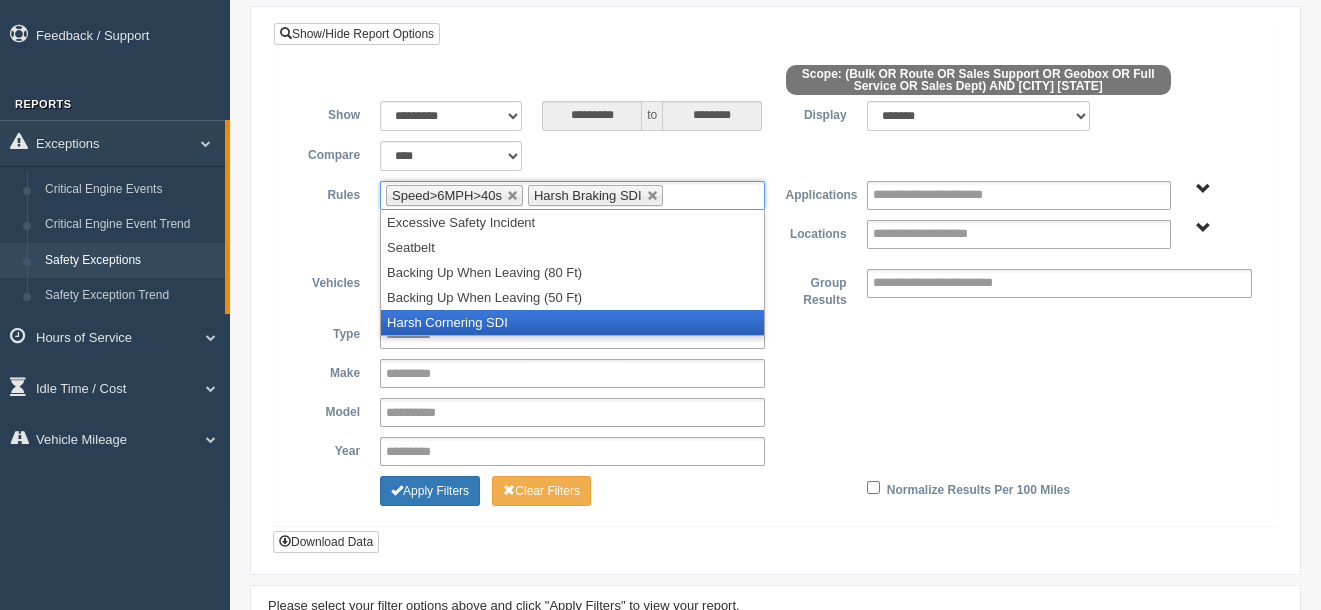 click on "Harsh Cornering SDI" at bounding box center (572, 322) 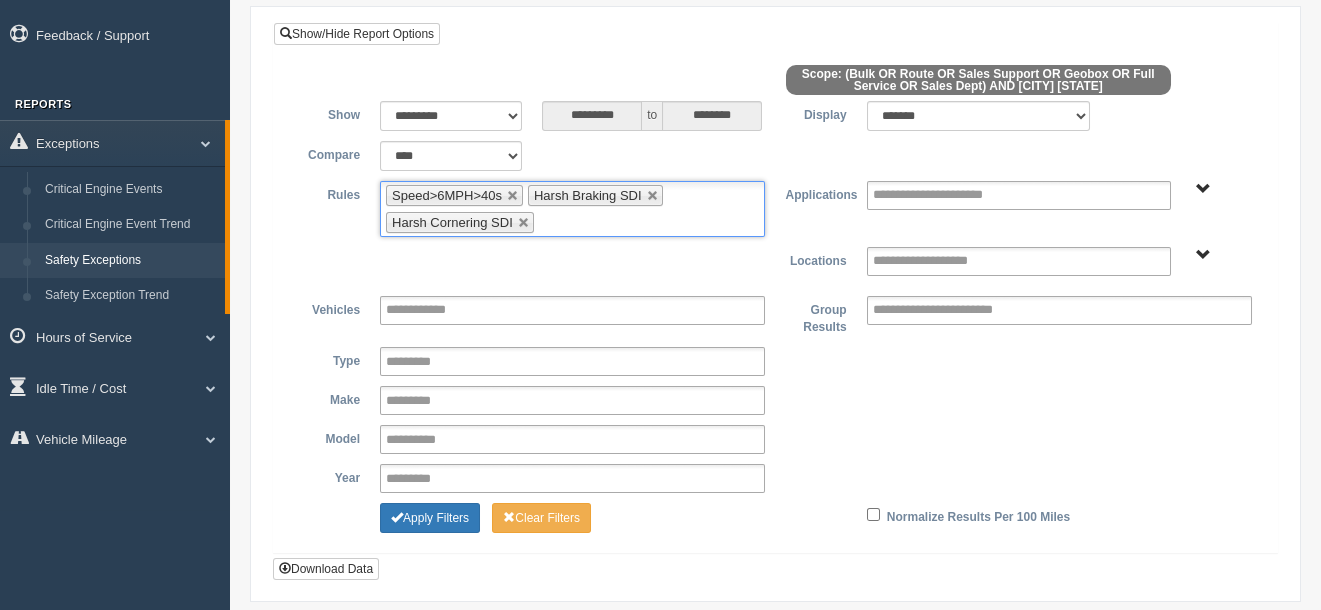 click on "Bulk Full Service Geobox Route Sales Support" at bounding box center (1203, 189) 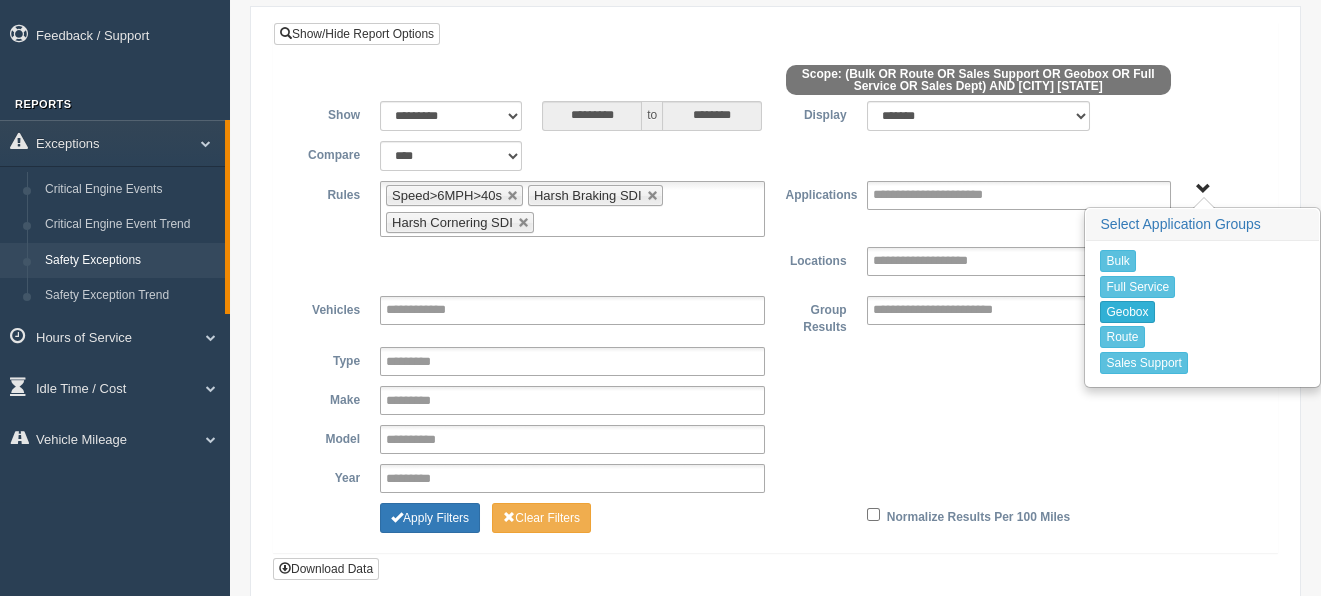 click on "Geobox" at bounding box center [1127, 312] 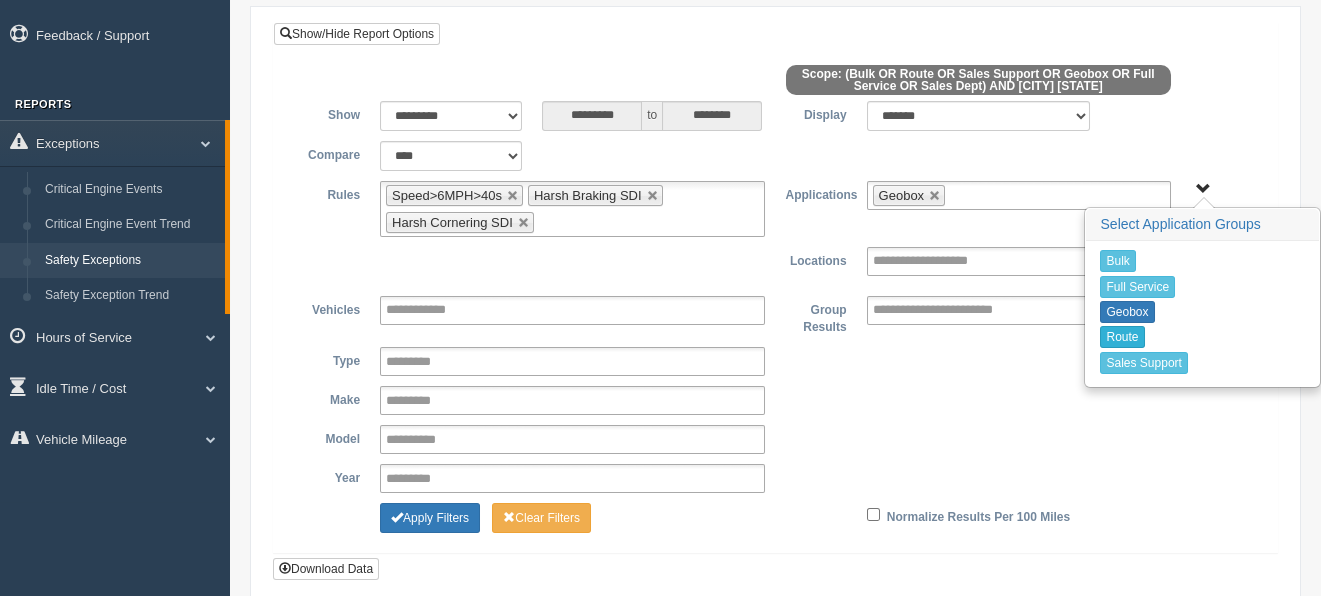 click on "Route" at bounding box center (1122, 337) 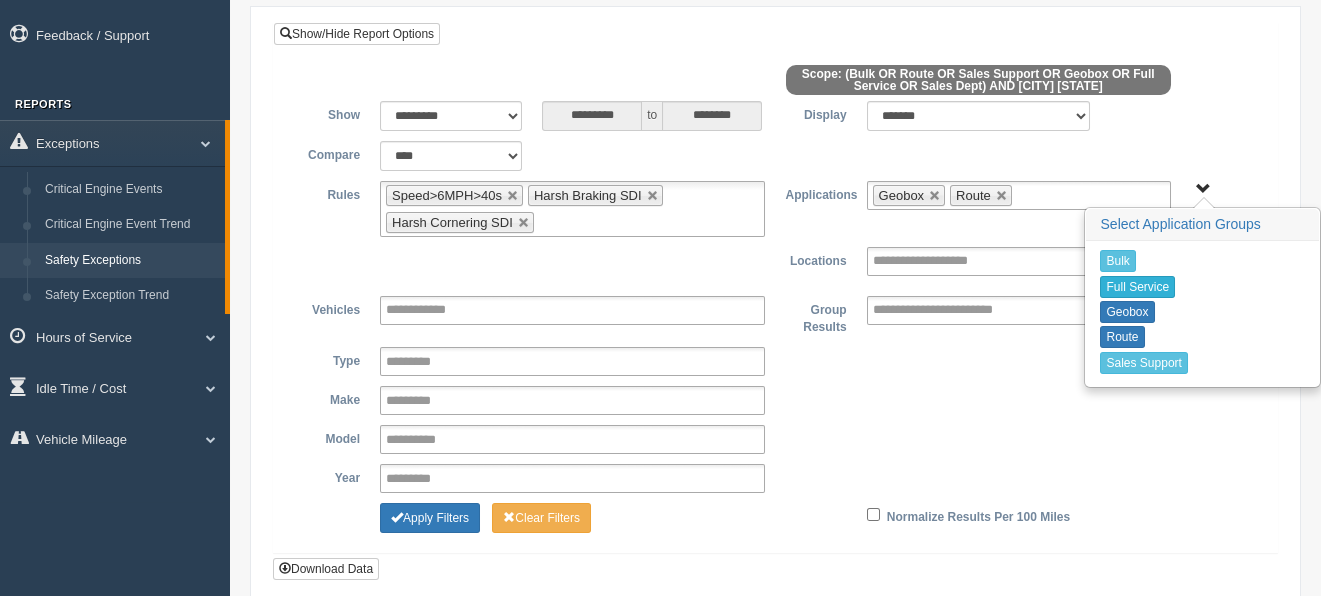 click on "Full Service" at bounding box center (1137, 287) 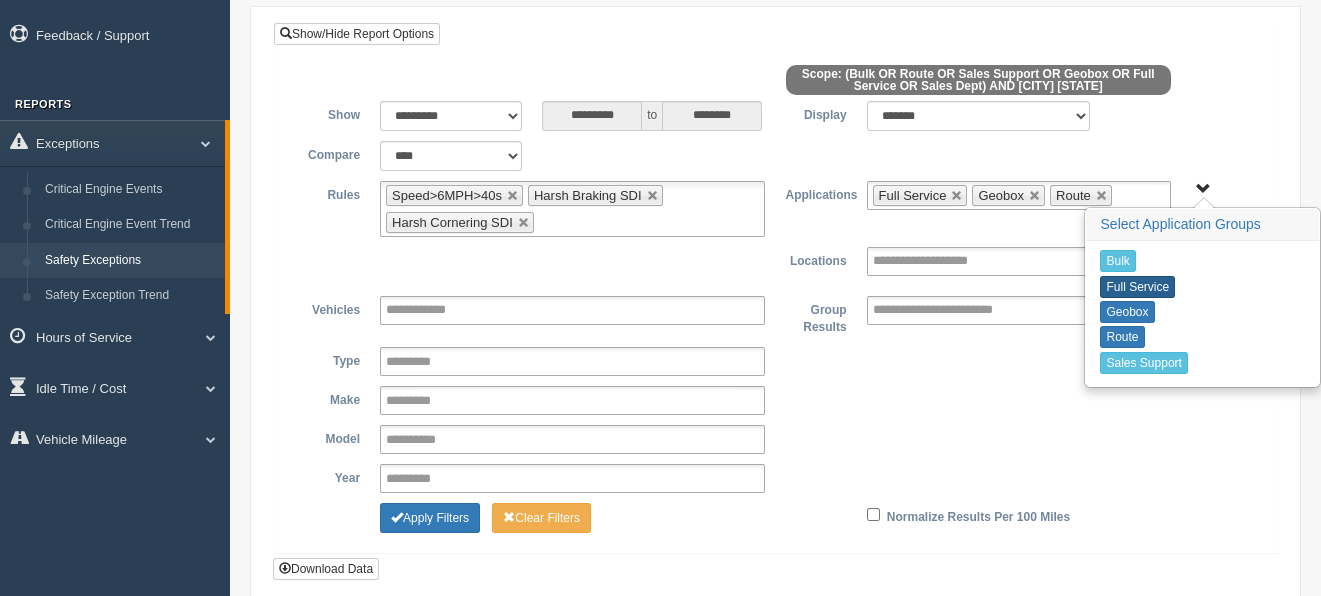 click on "Full Service" at bounding box center (1137, 287) 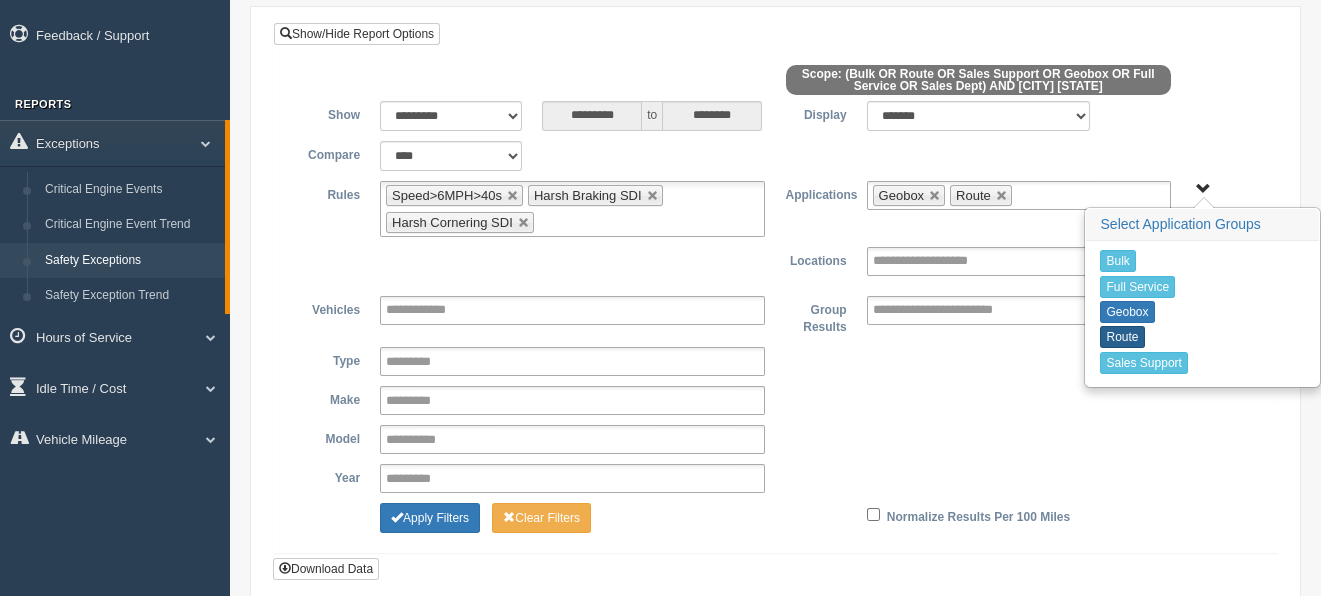 click on "Route" at bounding box center [1122, 337] 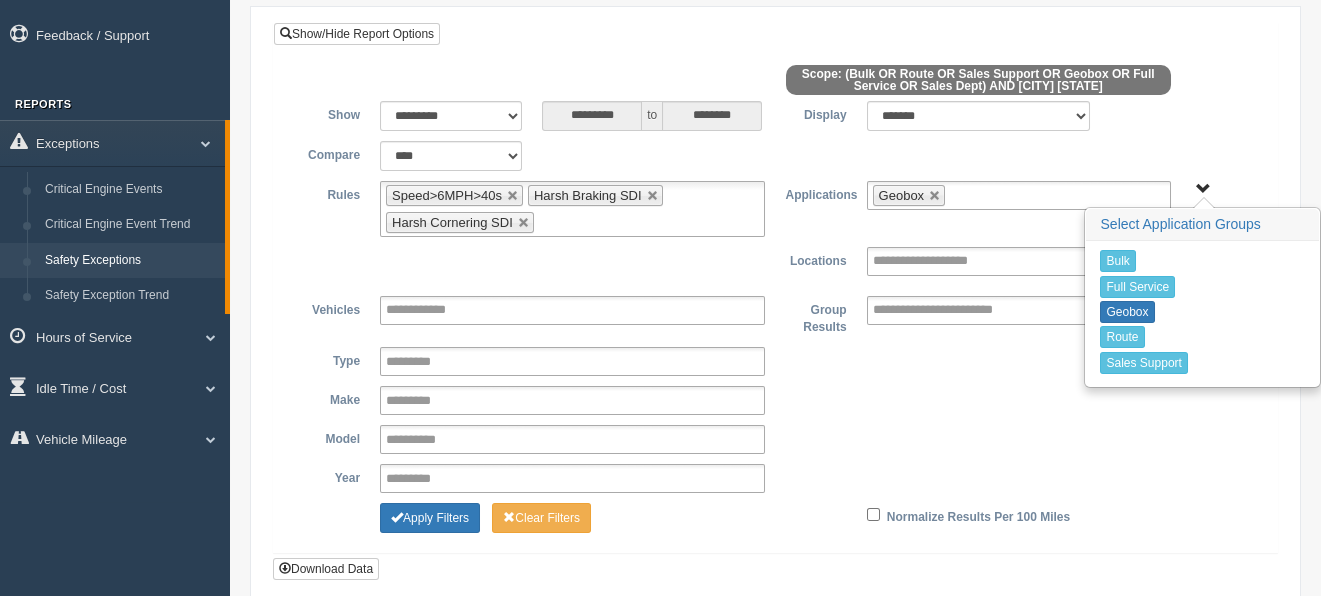 click on "**********" at bounding box center (775, 400) 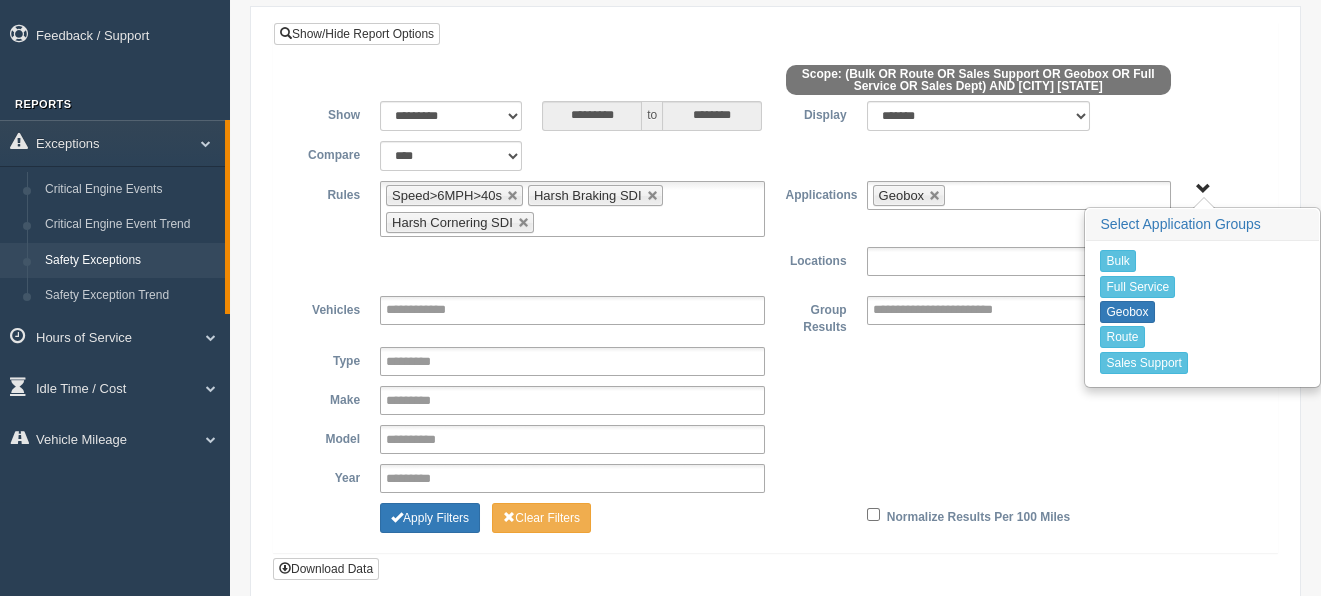 click at bounding box center (942, 261) 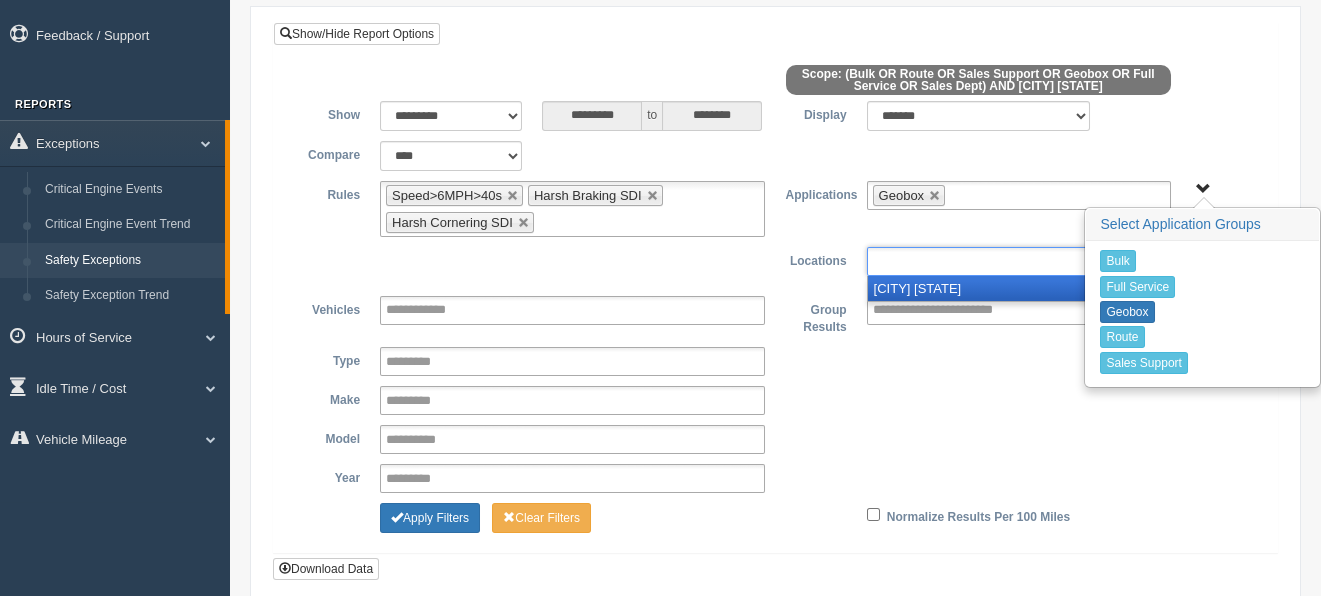 click on "[CITY] [STATE]" at bounding box center [1019, 288] 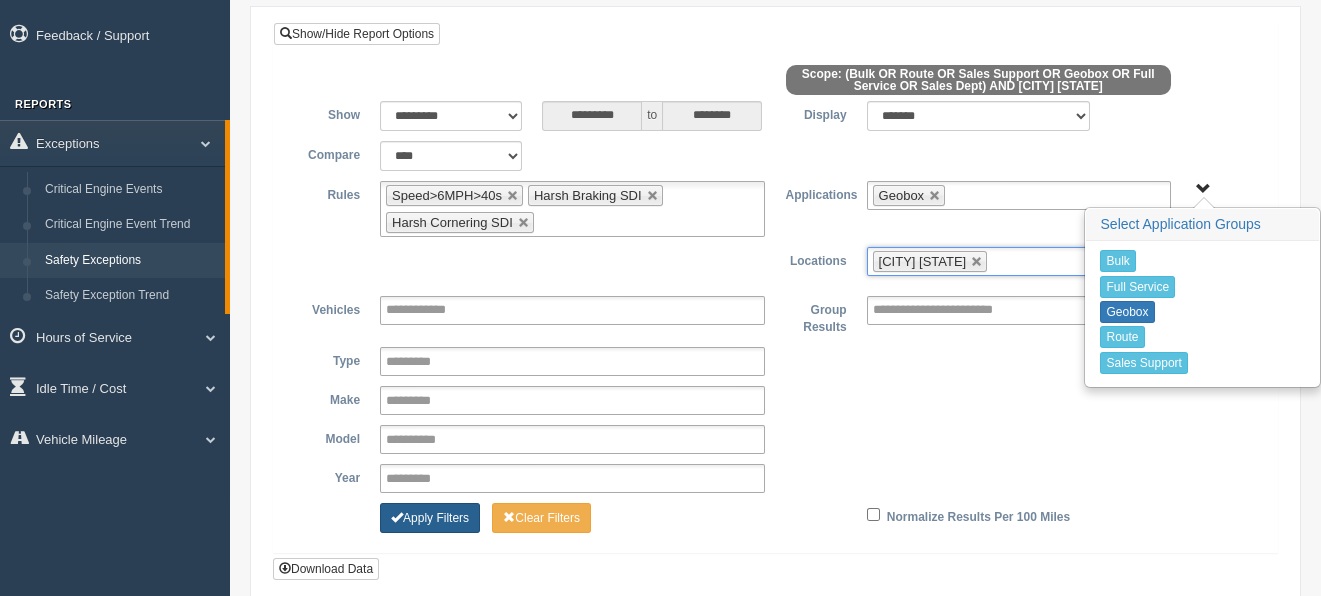 click on "Apply Filters" at bounding box center [430, 518] 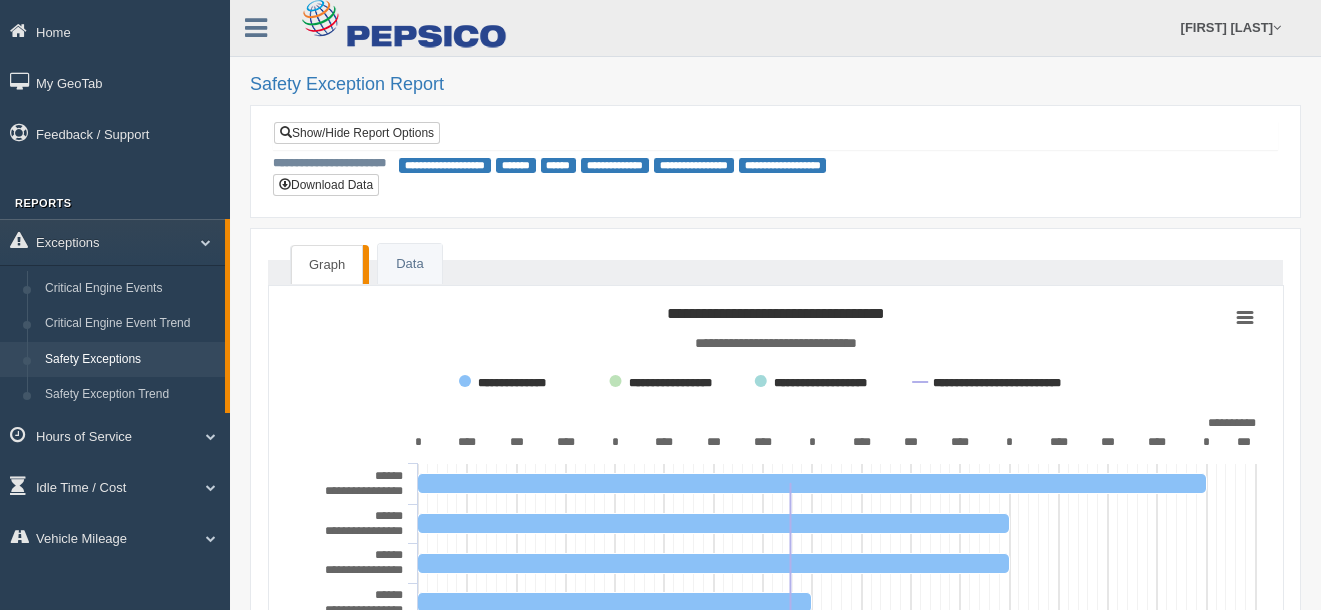 scroll, scrollTop: 0, scrollLeft: 0, axis: both 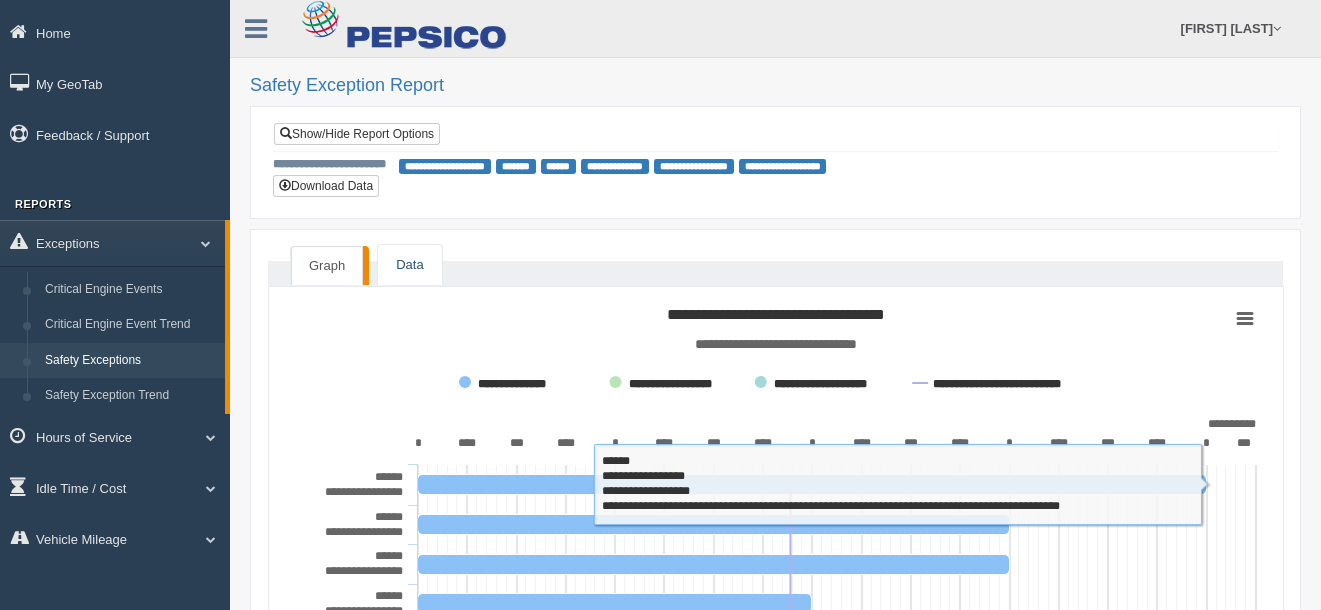 click on "Data" at bounding box center [409, 265] 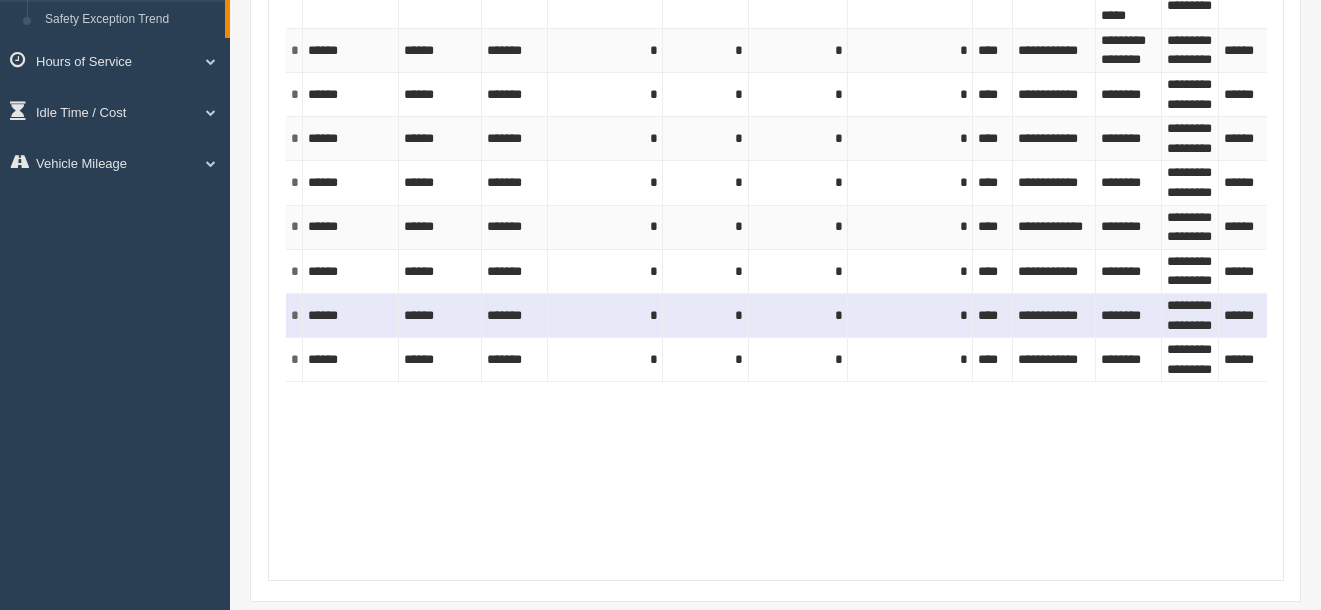 scroll, scrollTop: 344, scrollLeft: 0, axis: vertical 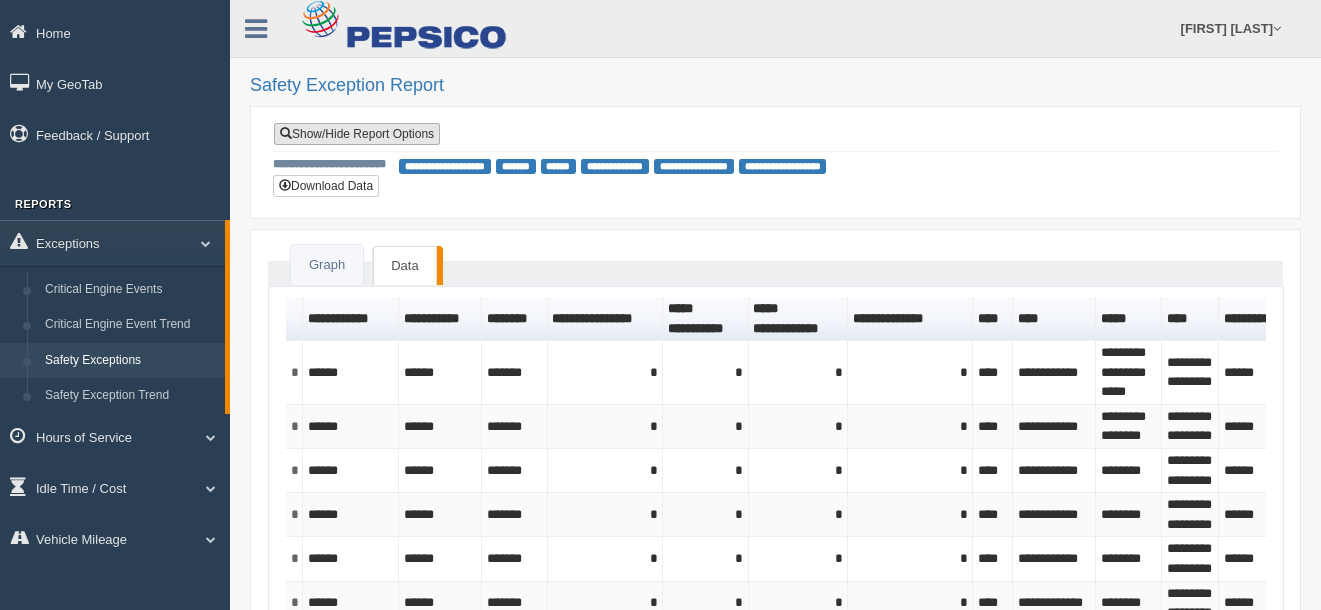click on "Show/Hide Report Options" at bounding box center [357, 134] 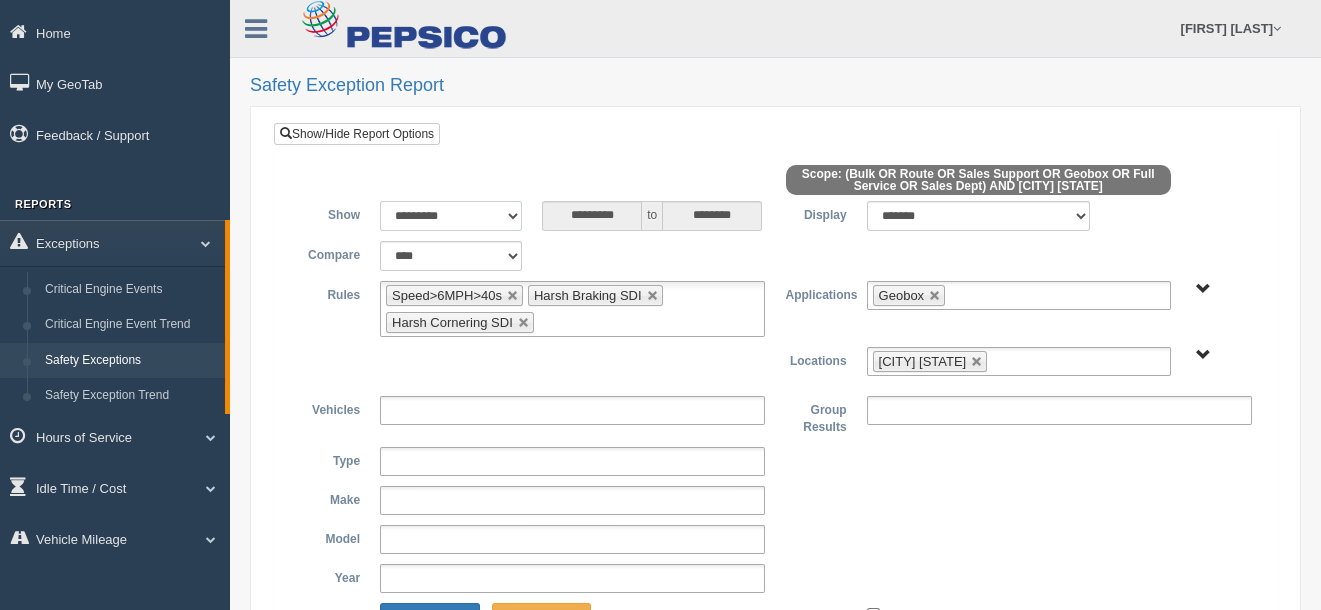click on "**********" at bounding box center [451, 216] 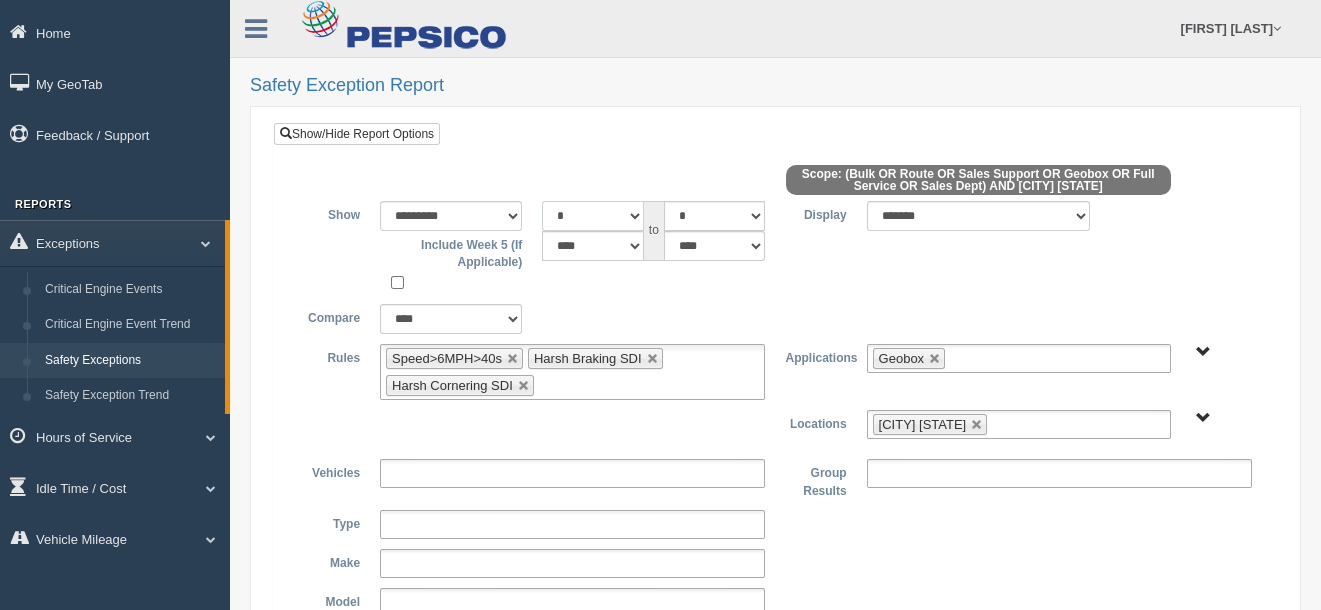 click on "*
*
*
*
*
*
*
*
*
**
**
**
**" at bounding box center [592, 216] 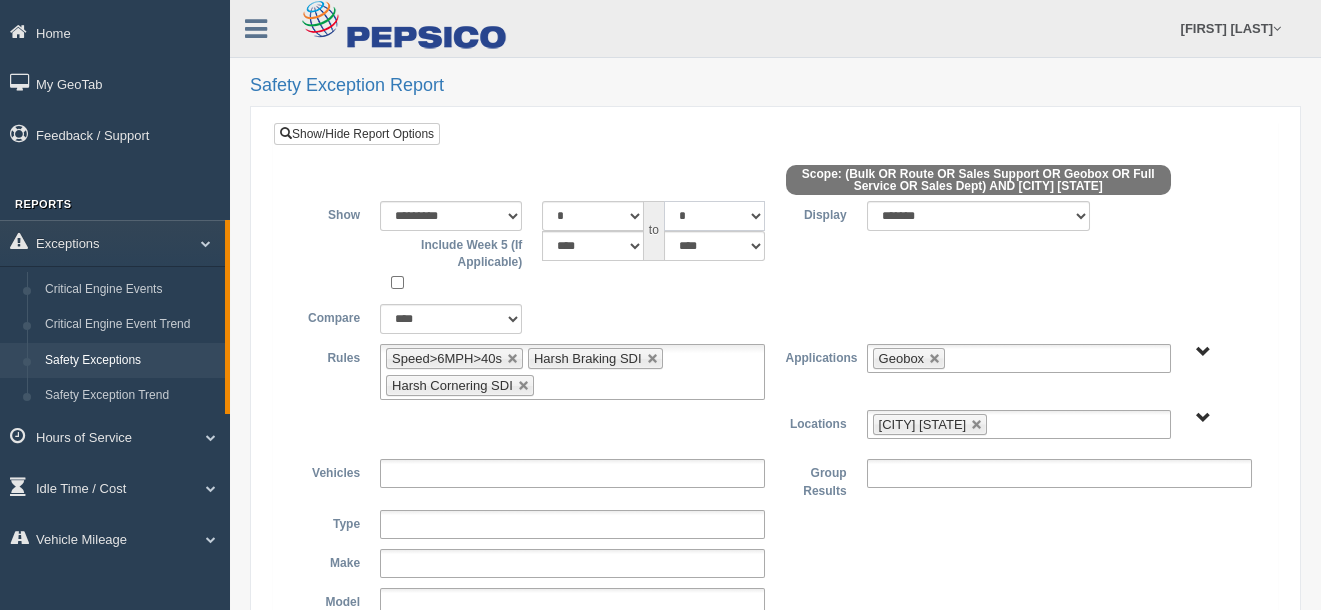 click on "*
*
*
*
*
*
*
*
*
**
**
**
**" at bounding box center (714, 216) 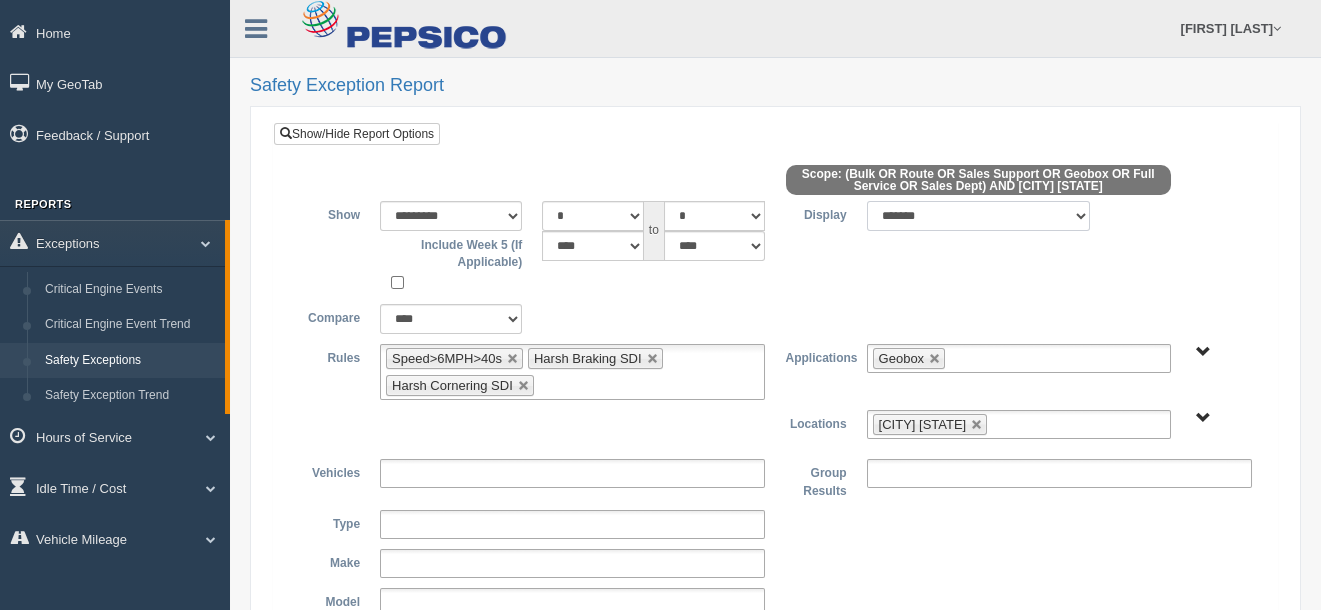click on "*******
******" at bounding box center (979, 216) 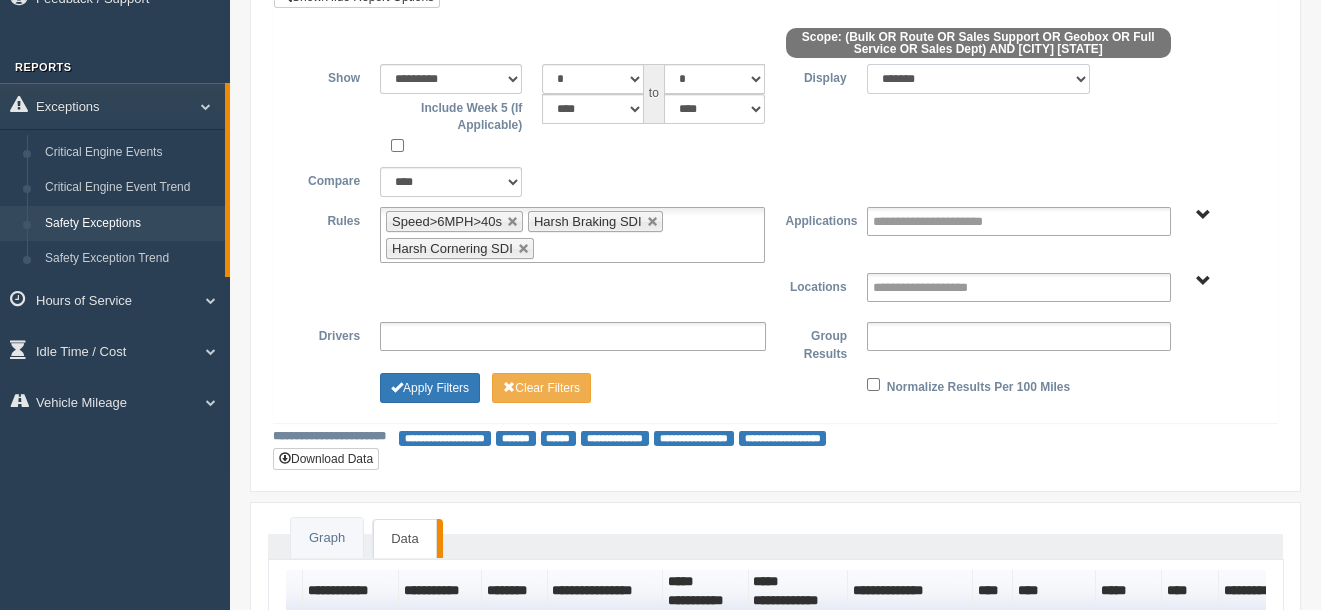 scroll, scrollTop: 200, scrollLeft: 0, axis: vertical 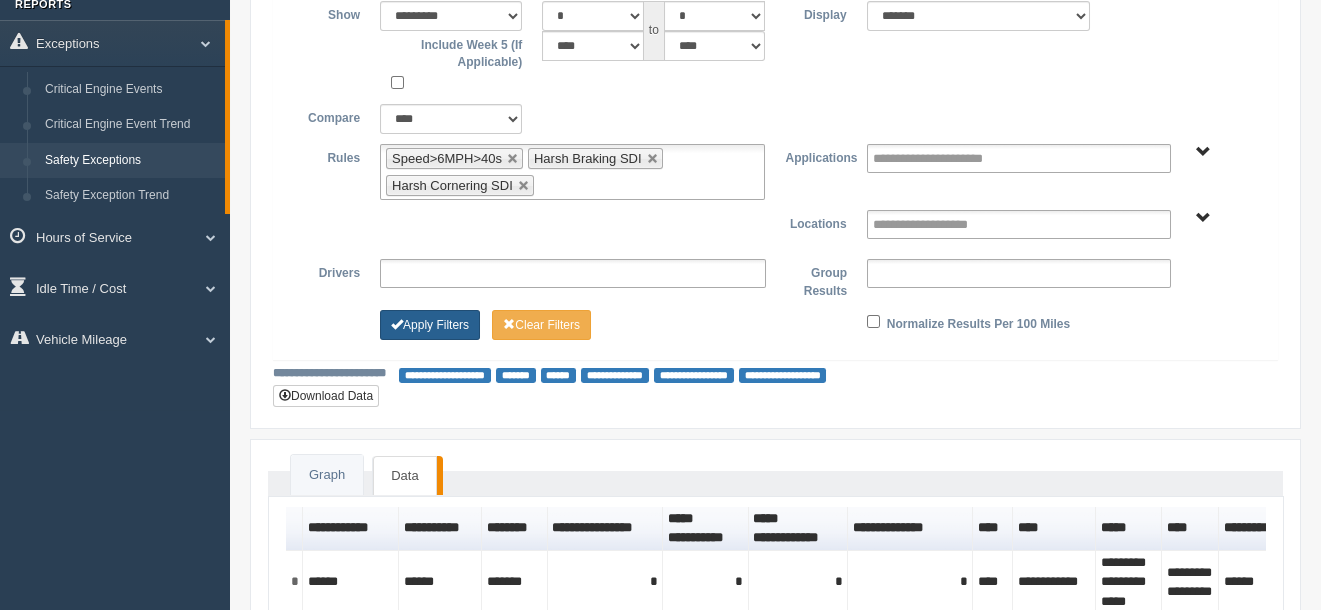 click on "Apply Filters" at bounding box center [430, 325] 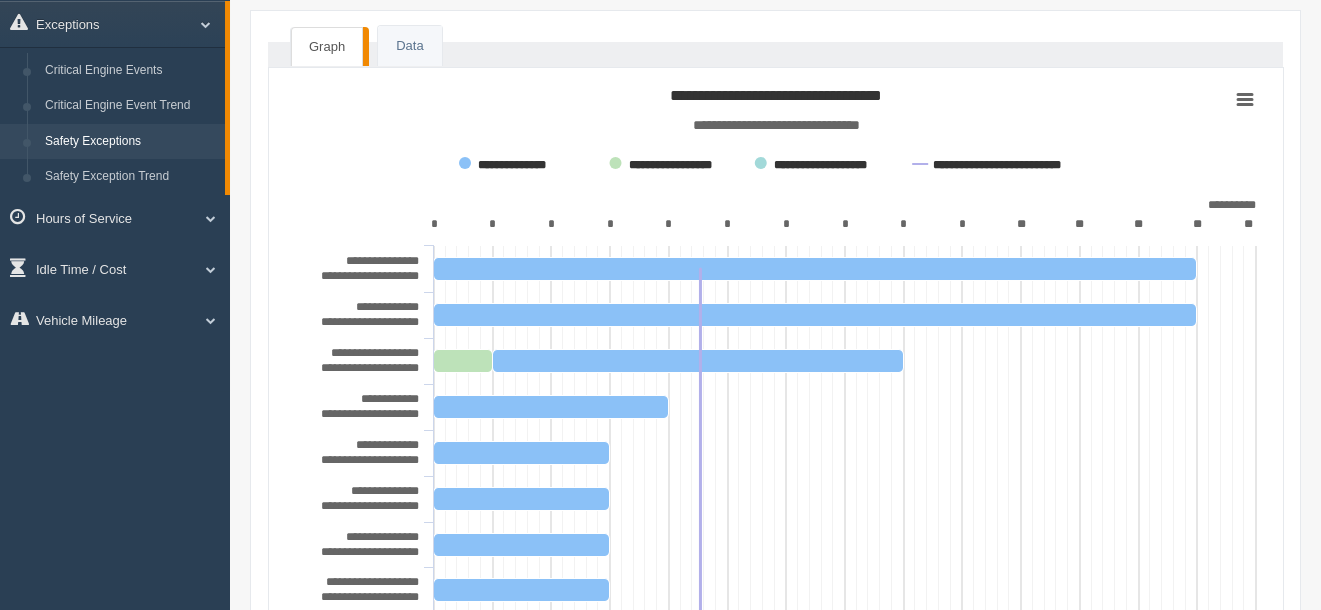 scroll, scrollTop: 197, scrollLeft: 0, axis: vertical 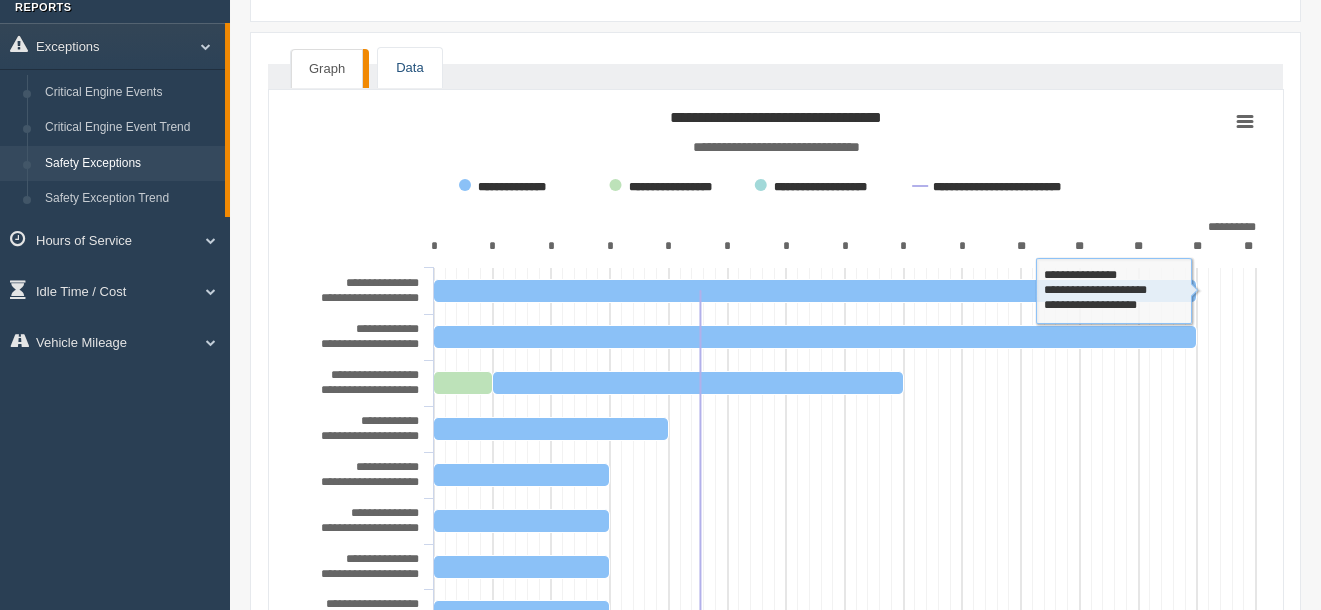 click on "Data" at bounding box center [409, 68] 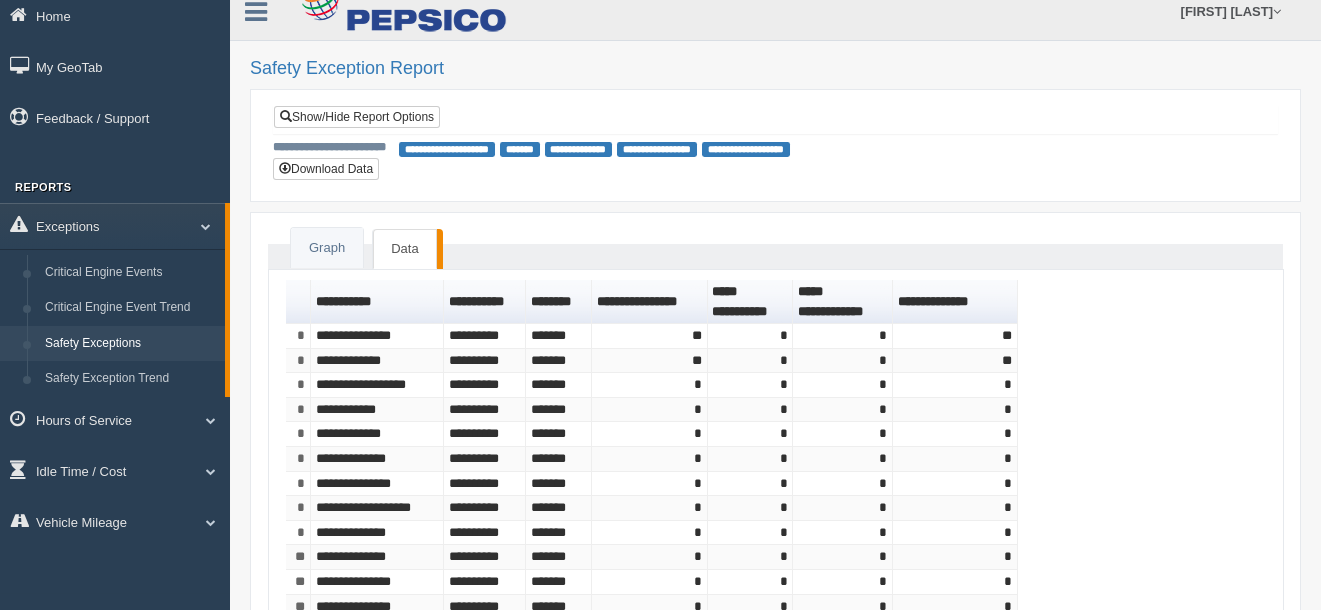 scroll, scrollTop: 0, scrollLeft: 0, axis: both 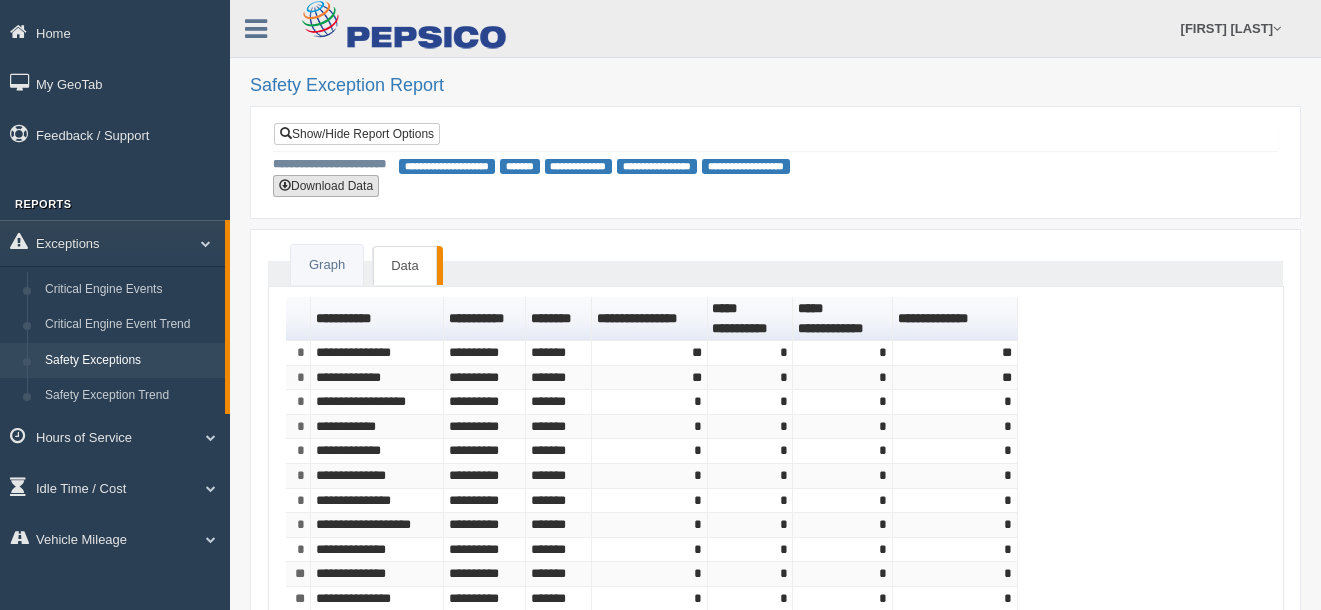 click on "Download Data" at bounding box center (326, 186) 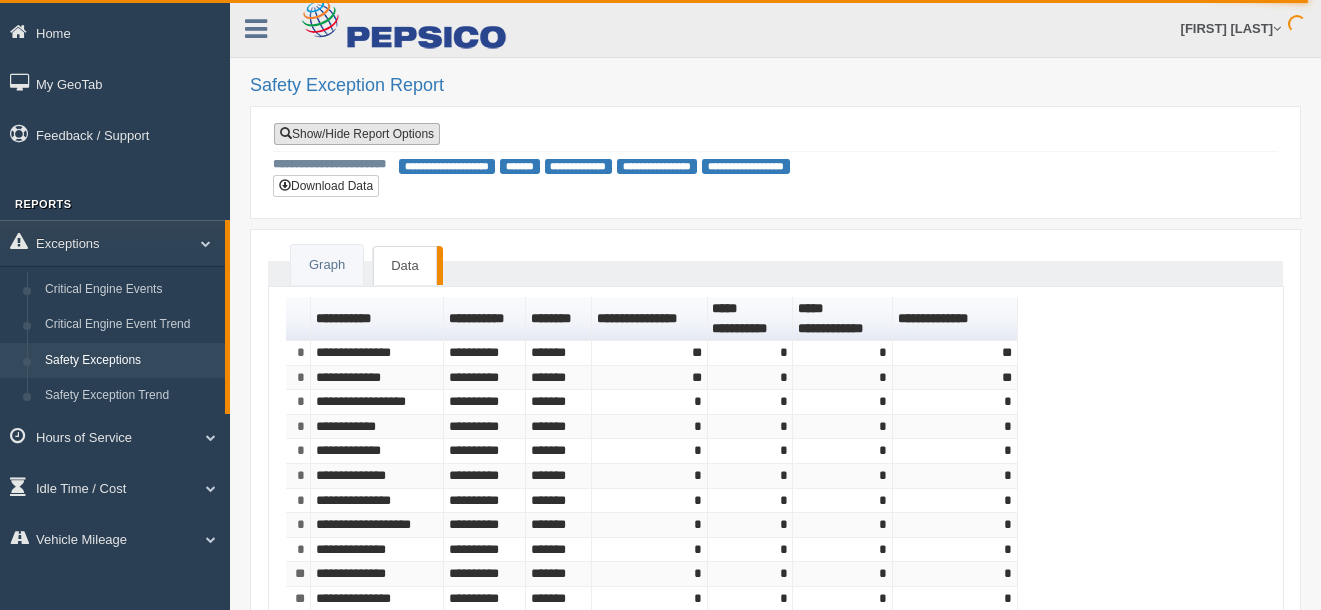 click on "Show/Hide Report Options" at bounding box center [357, 134] 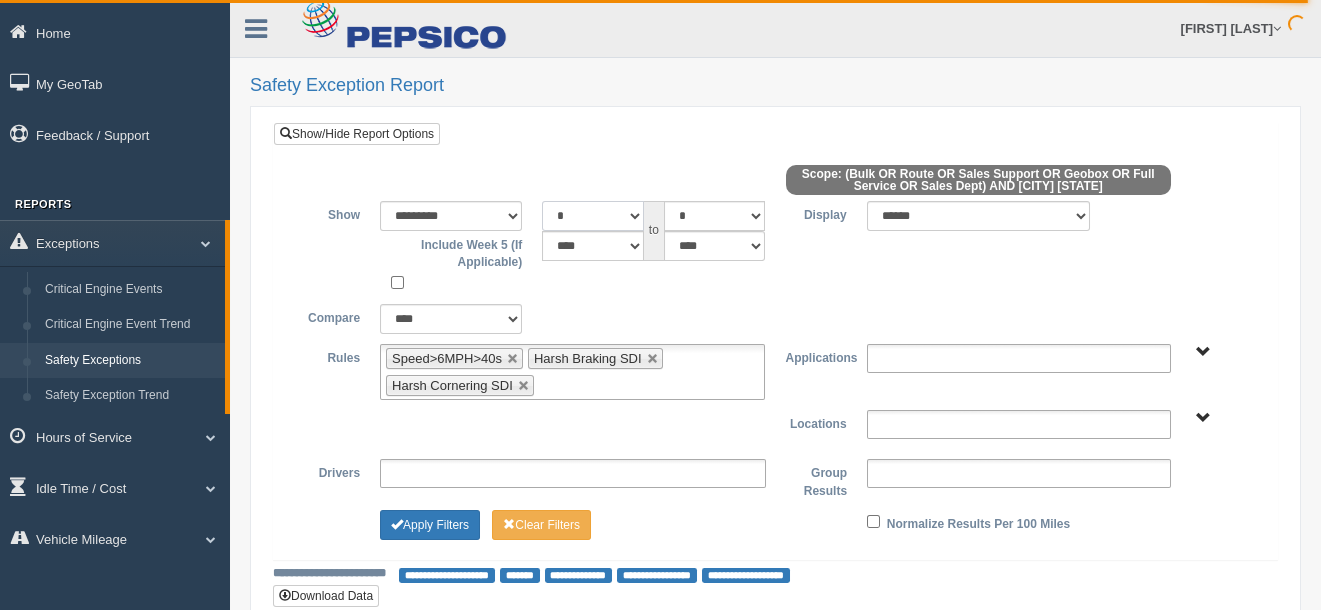 click on "*
*
*
*
*
*
*
*
*
**
**
**
**" at bounding box center (592, 216) 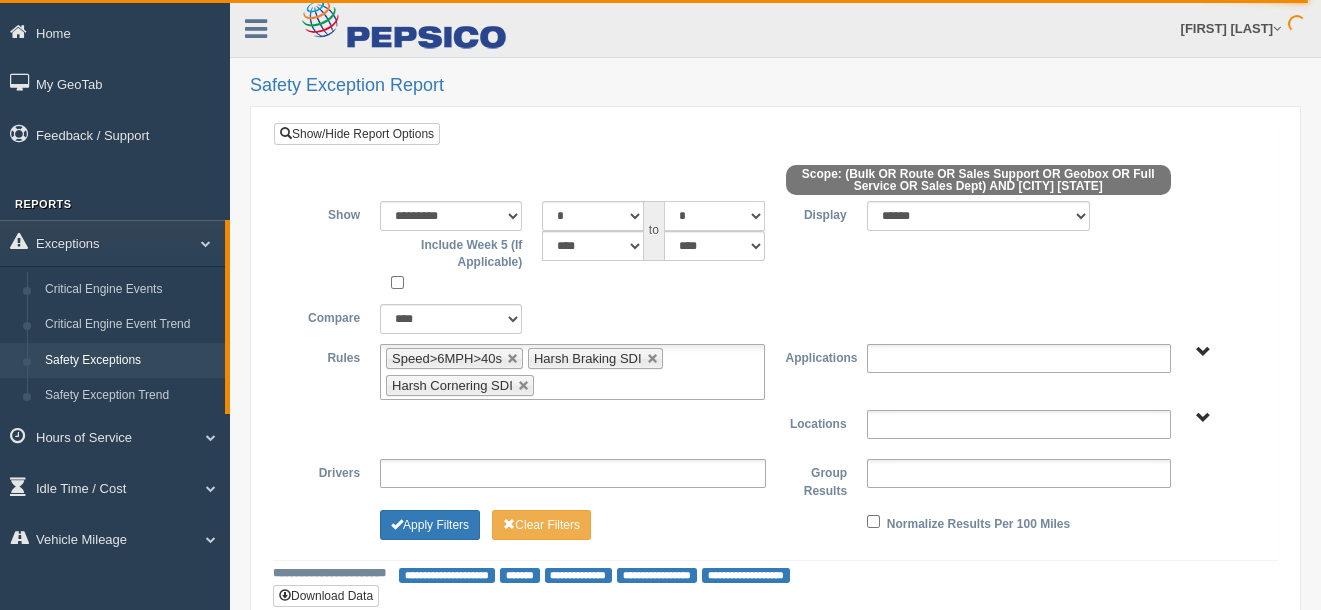 click on "*
*
*
*
*
*
*
*
*
**
**
**
**" at bounding box center (714, 216) 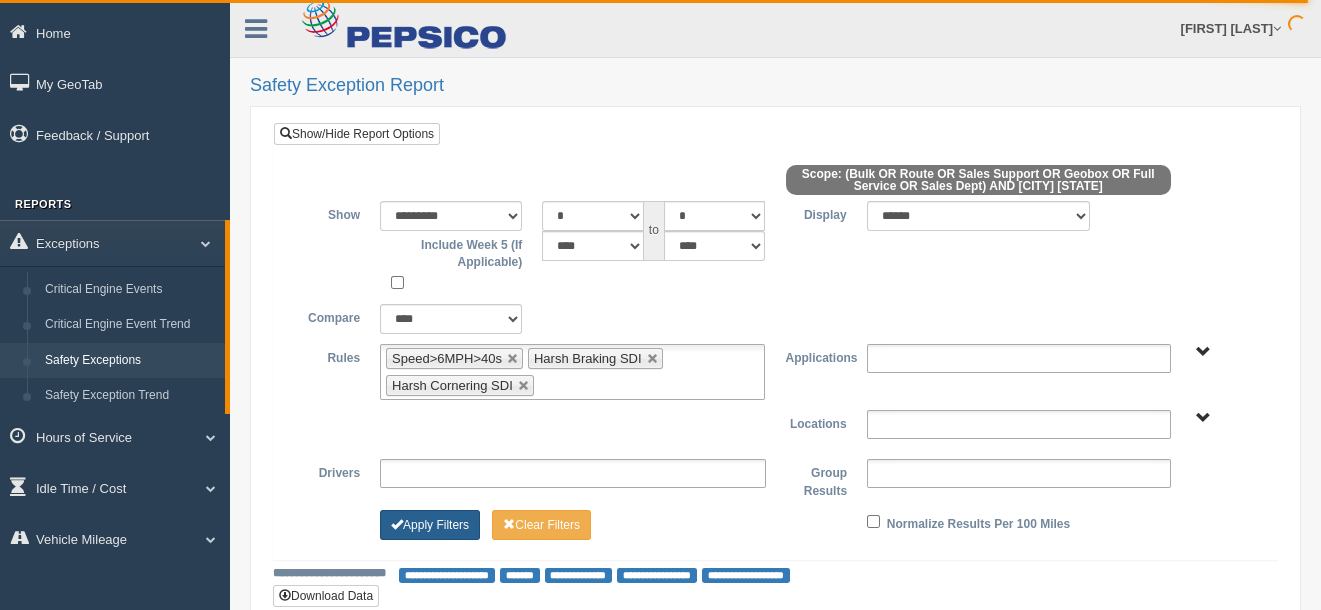 click on "Apply Filters" at bounding box center (430, 525) 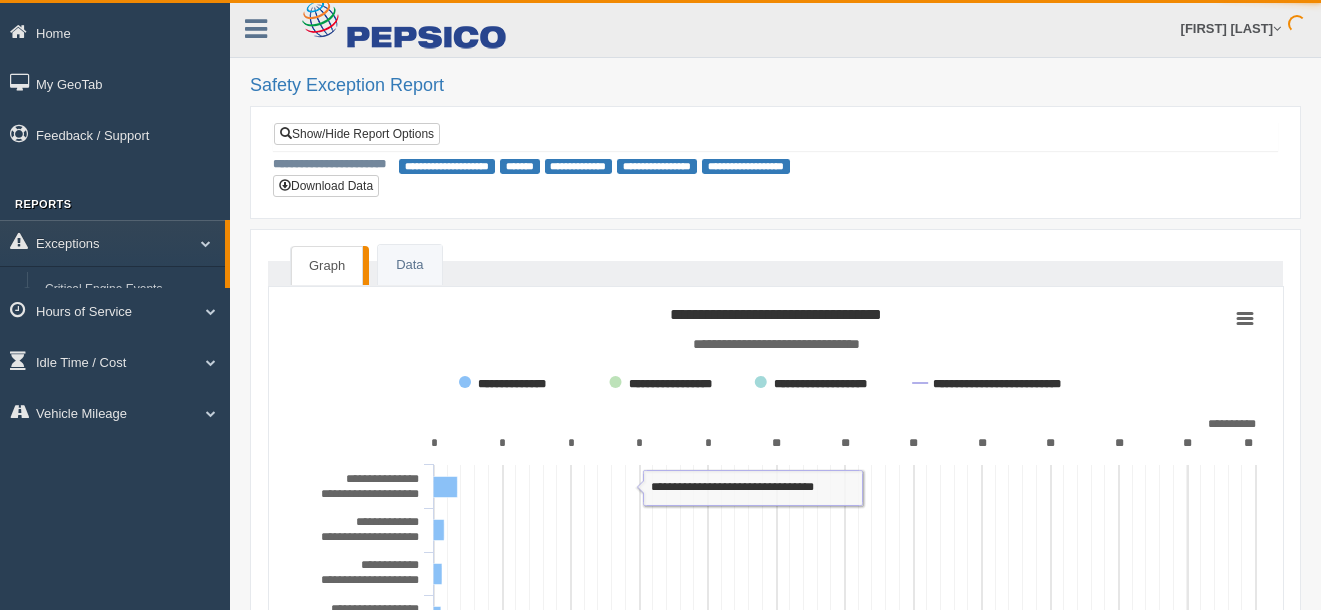 scroll, scrollTop: 0, scrollLeft: 0, axis: both 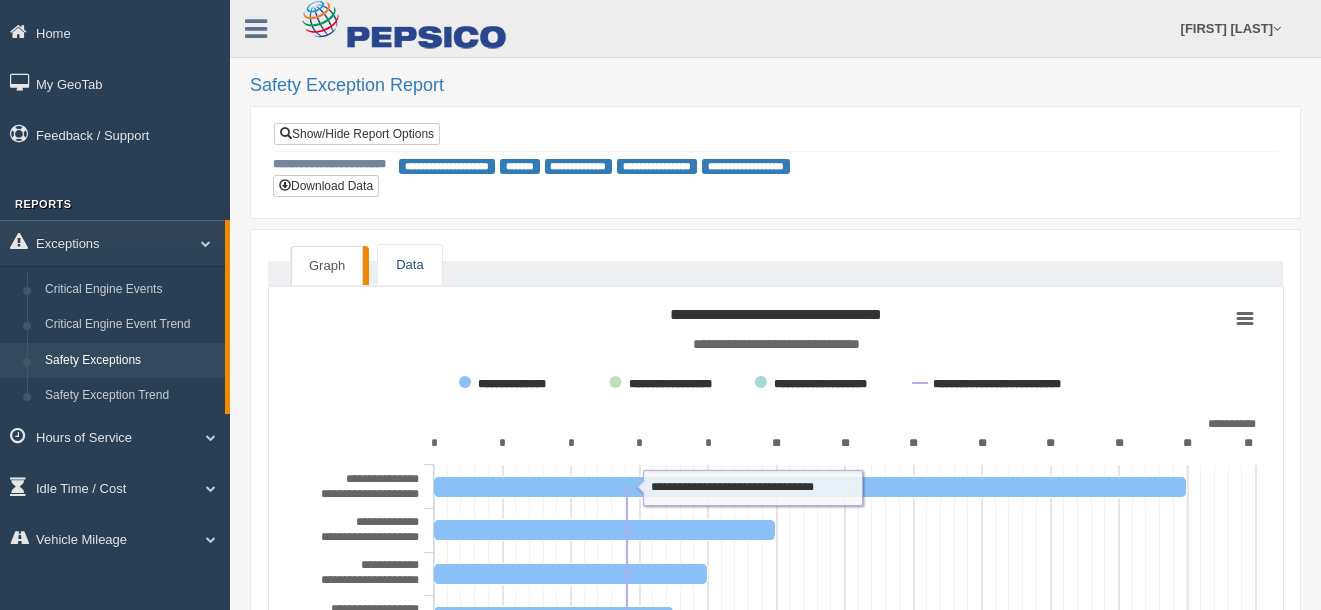 click on "Data" at bounding box center [409, 265] 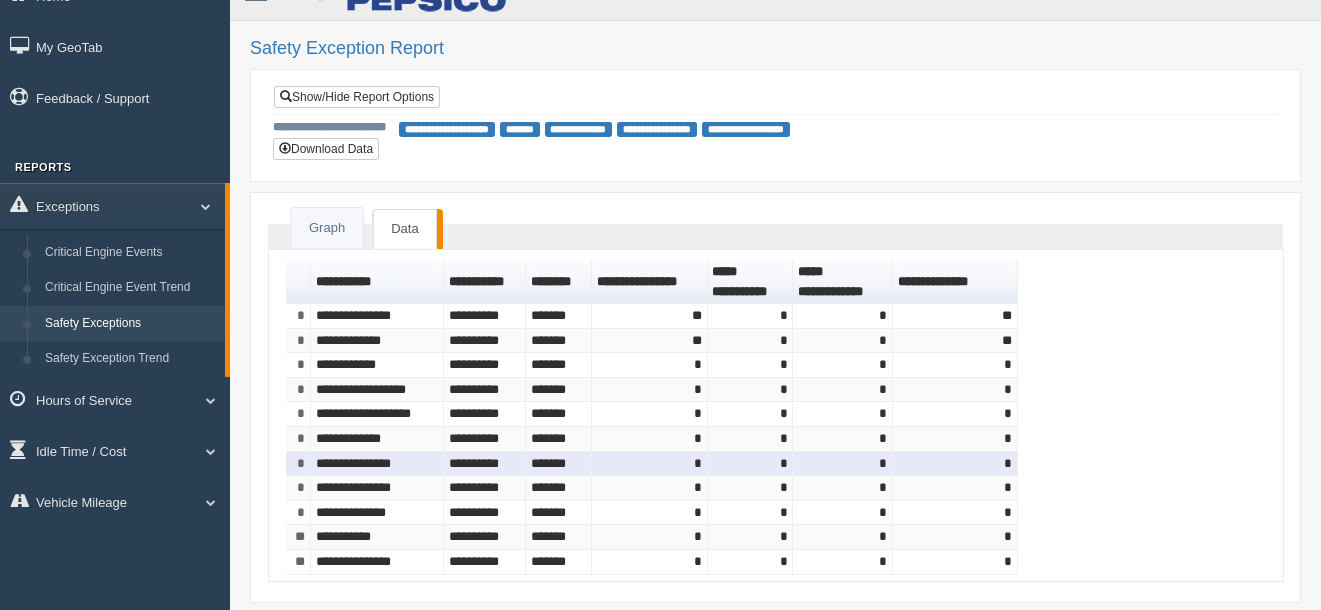 scroll, scrollTop: 5, scrollLeft: 0, axis: vertical 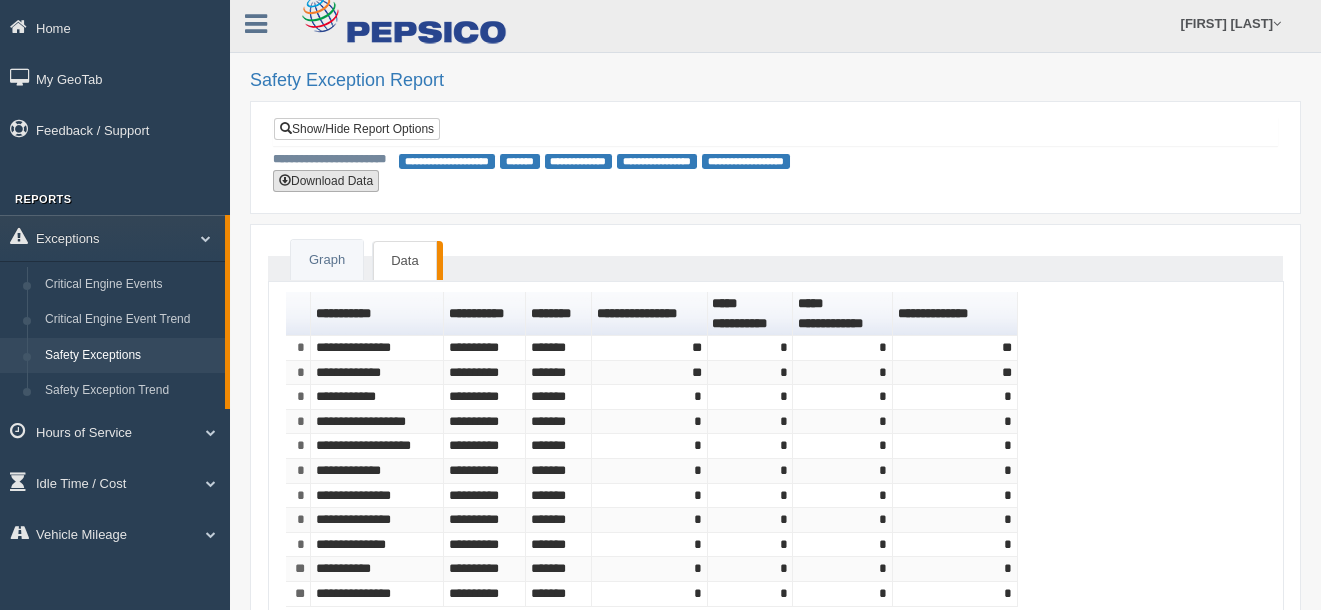 click on "Download Data" at bounding box center (326, 181) 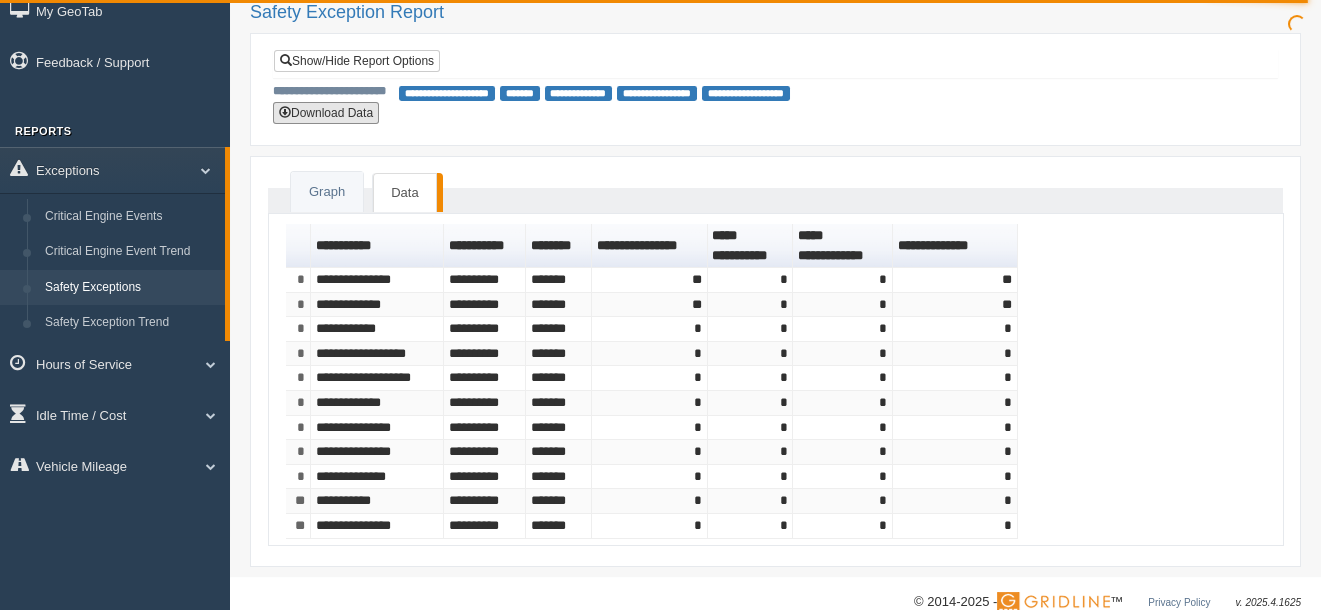 scroll, scrollTop: 105, scrollLeft: 0, axis: vertical 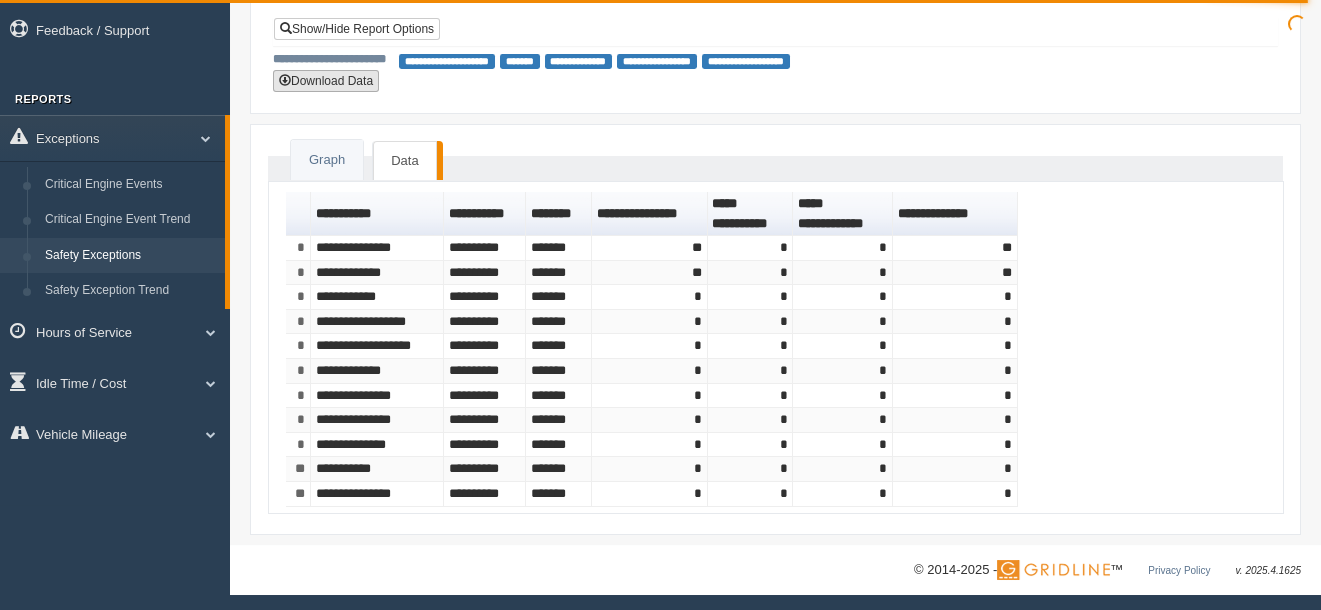 click on "Download Data" at bounding box center (326, 81) 